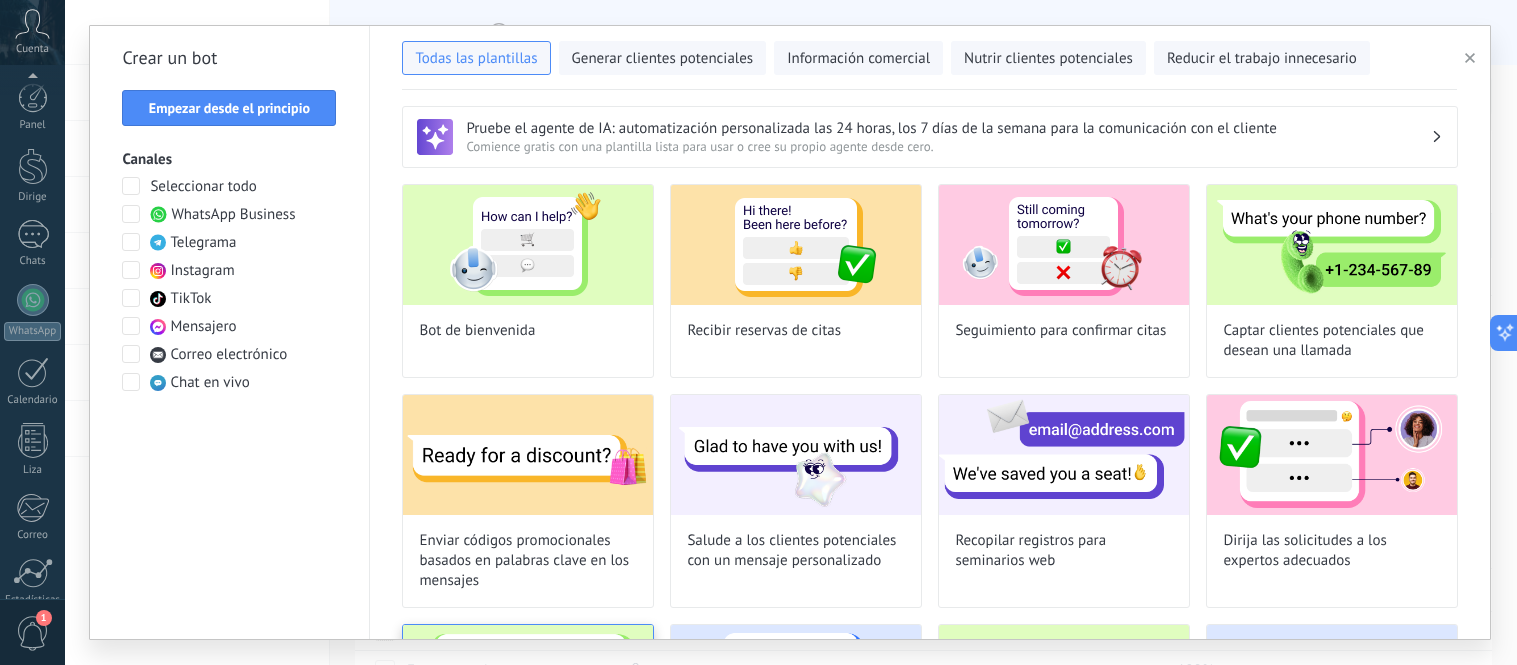 scroll, scrollTop: 0, scrollLeft: 0, axis: both 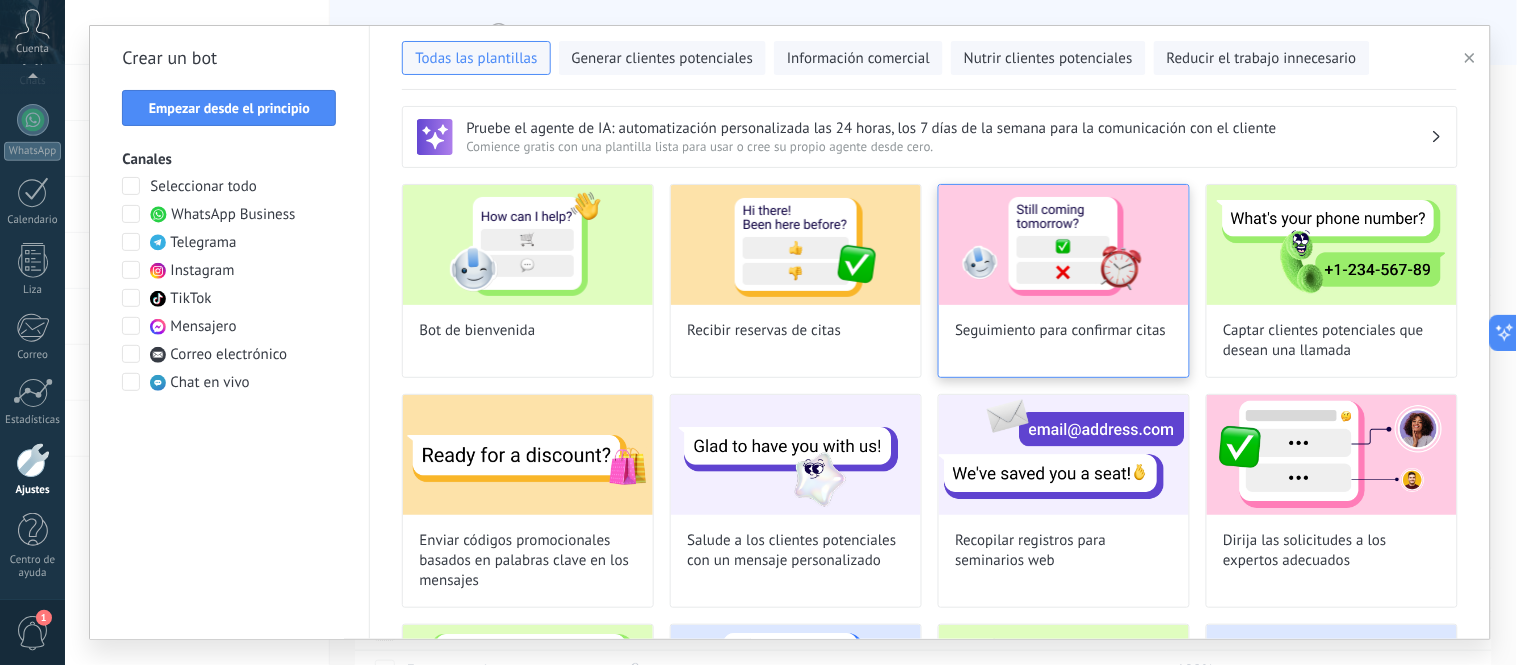 click on "Seguimiento para confirmar citas" at bounding box center (1064, 281) 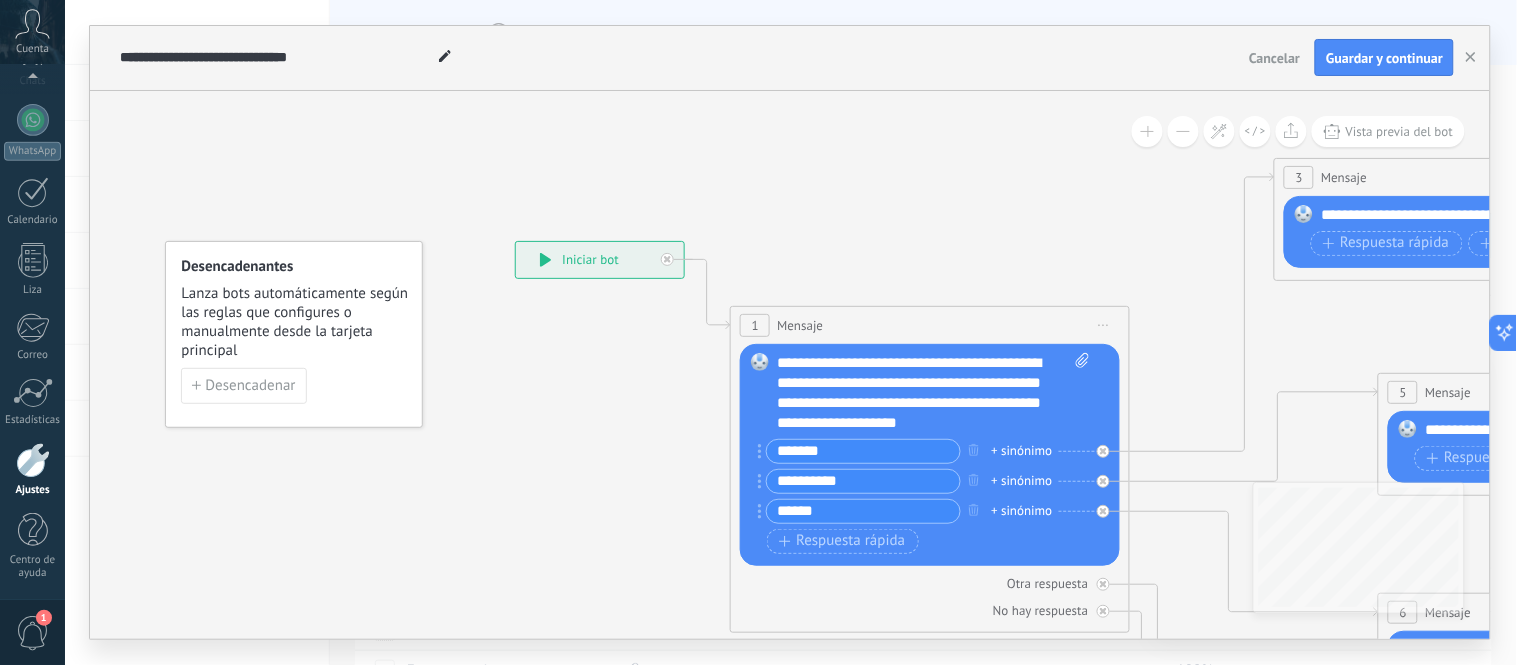 drag, startPoint x: 986, startPoint y: 542, endPoint x: 778, endPoint y: 371, distance: 269.26752 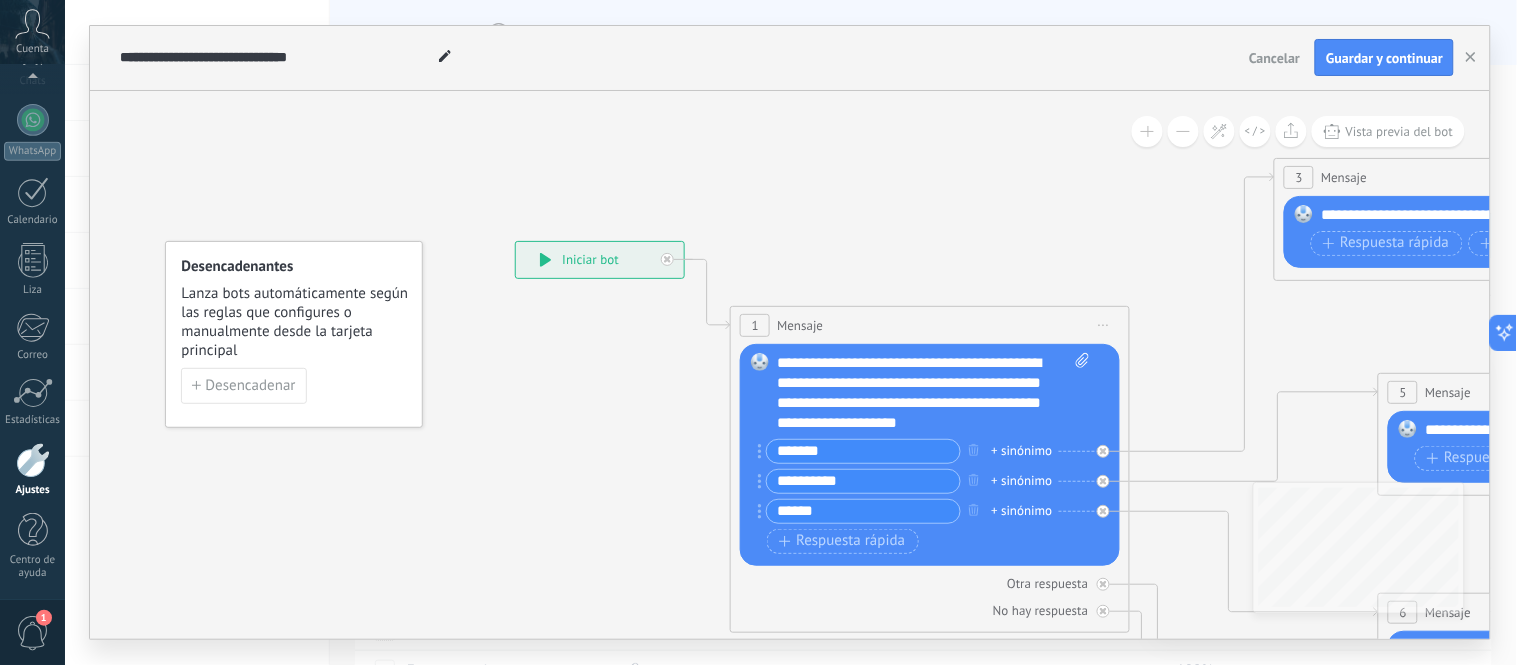 click on "Reemplazar
Eliminar
Convertir a mensaje de voz
Arrastre la imagen aquí para adjuntarla.
Añadir imagen
Subir
Arrastrar y soltar
Archivo no encontrado
Introduzca el mensaje del bot..." at bounding box center (930, 455) 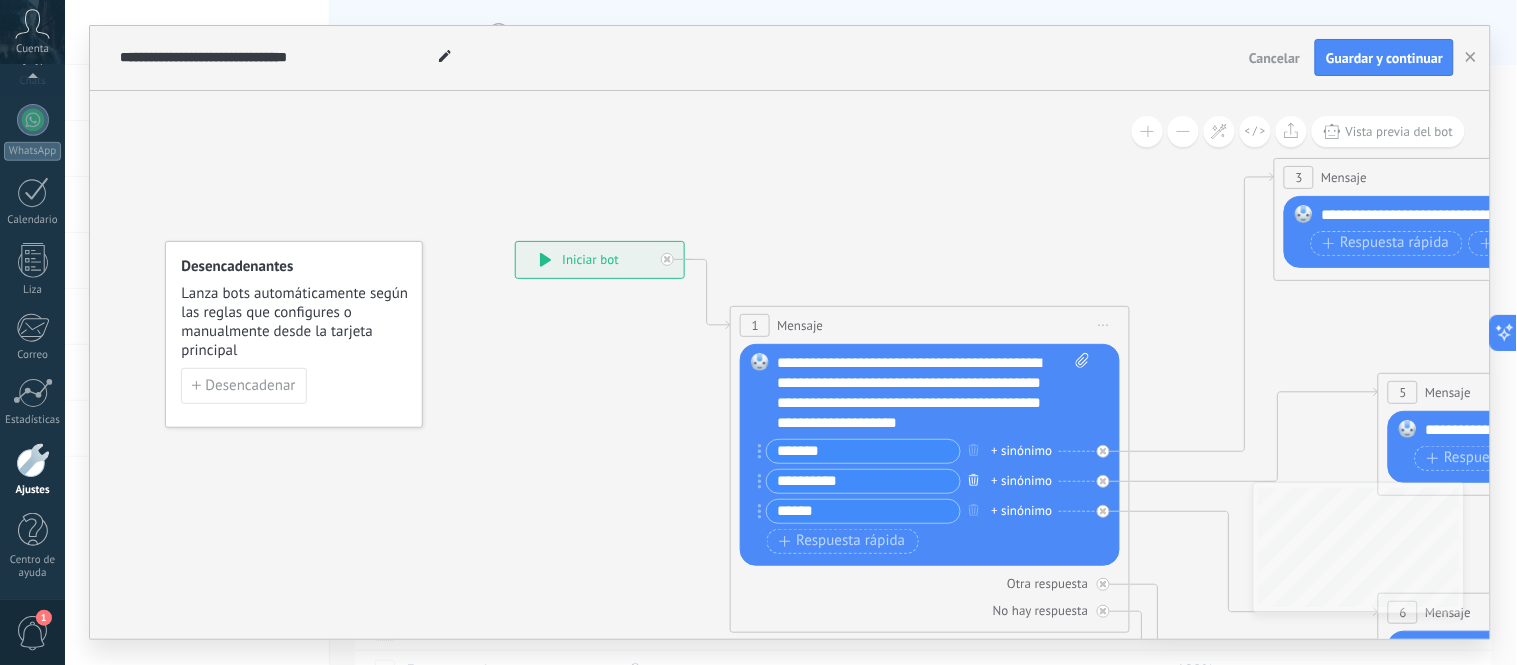 drag, startPoint x: 773, startPoint y: 361, endPoint x: 981, endPoint y: 480, distance: 239.63513 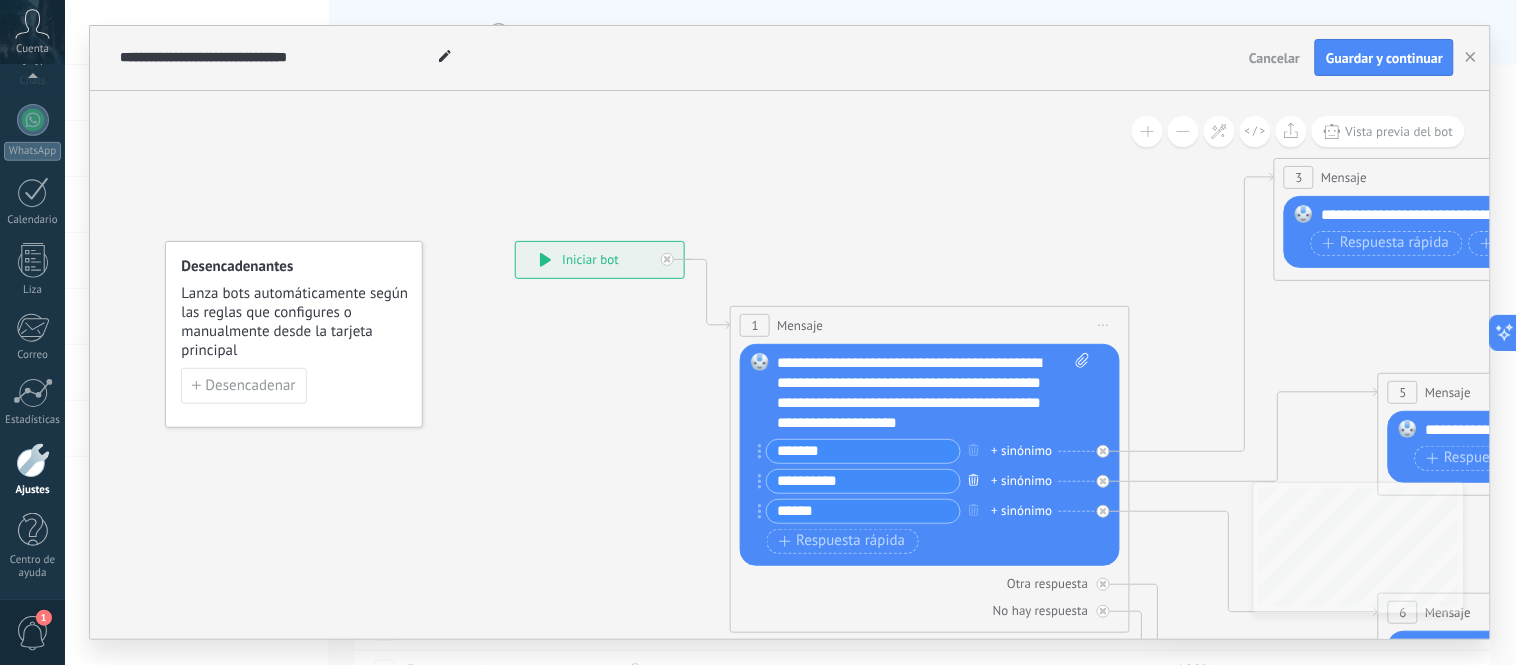 click on "Reemplazar
Eliminar
Convertir a mensaje de voz
Arrastre la imagen aquí para adjuntarla.
Añadir imagen
Subir
Arrastrar y soltar
Archivo no encontrado
Introduzca el mensaje del bot..." at bounding box center [930, 455] 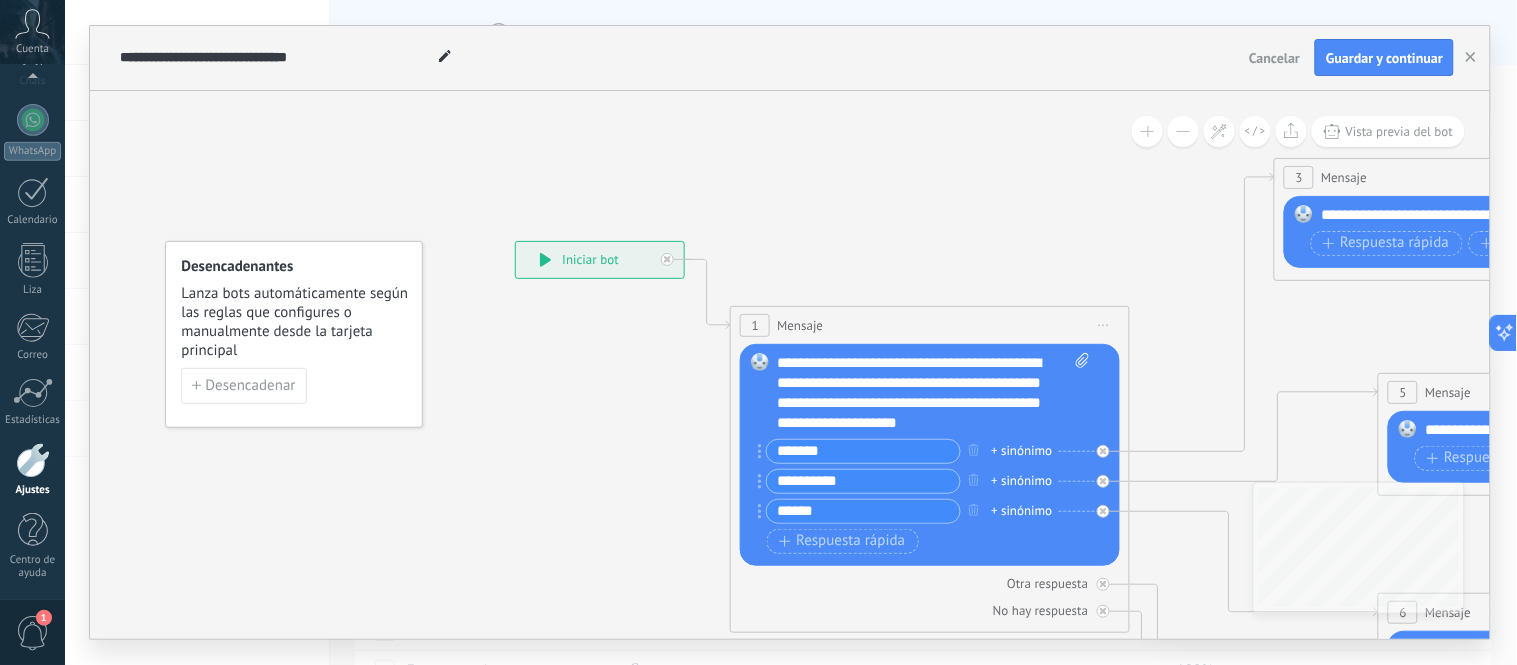 click 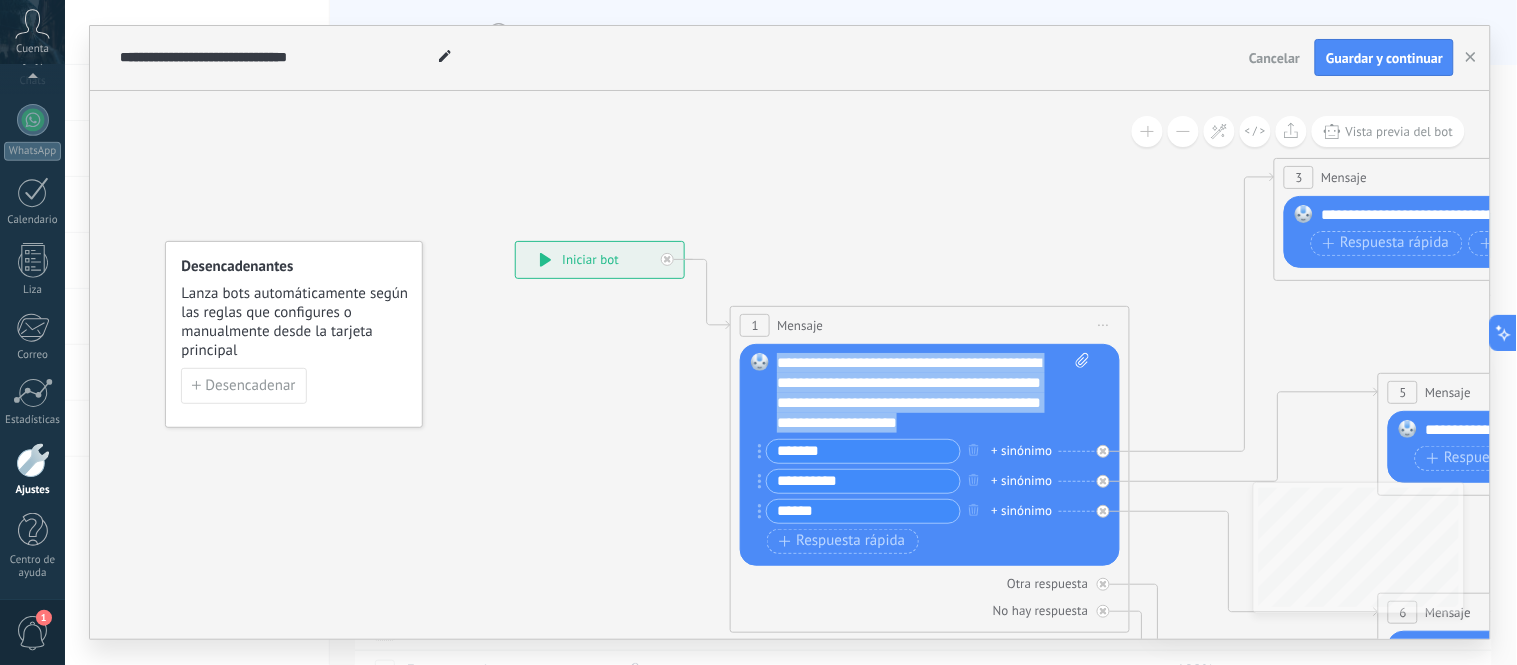 drag, startPoint x: 960, startPoint y: 431, endPoint x: 747, endPoint y: 361, distance: 224.20749 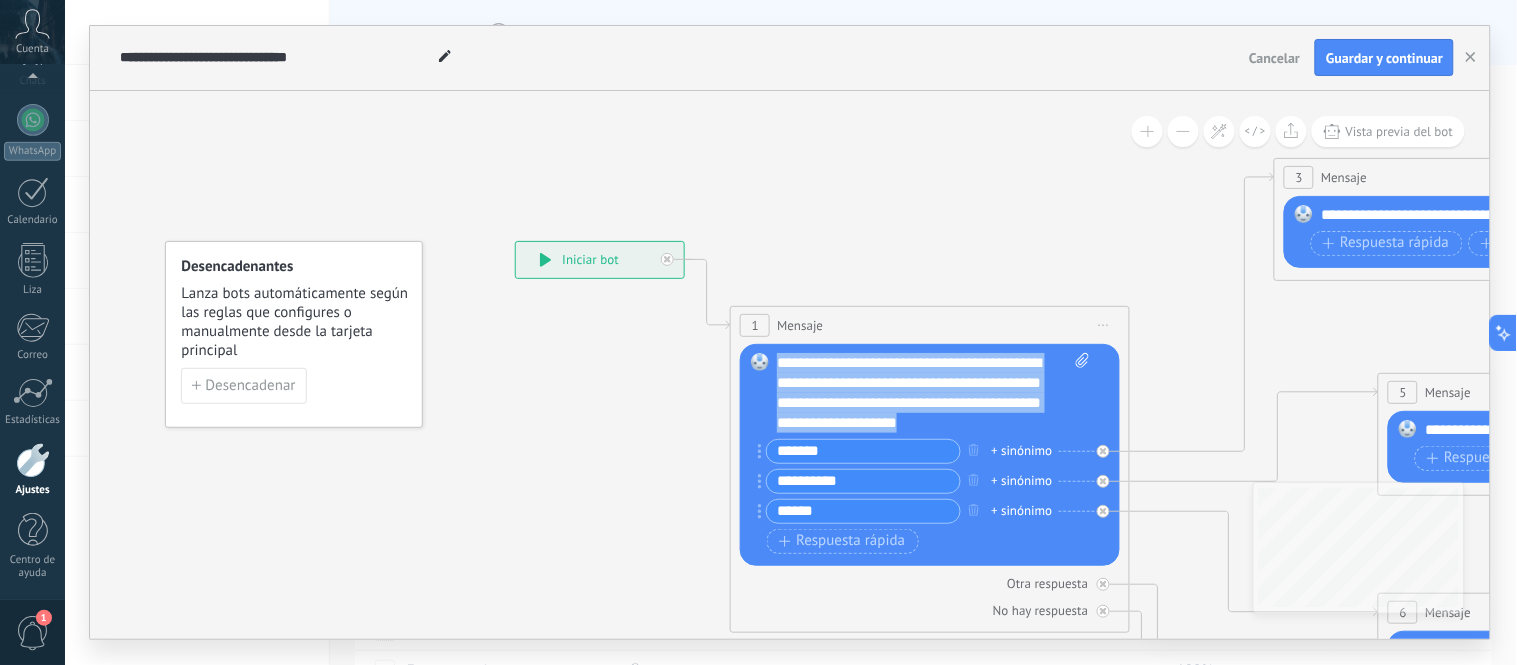 click on "Reemplazar
Eliminar
Convertir a mensaje de voz
Arrastre la imagen aquí para adjuntarla.
Añadir imagen
Subir
Arrastrar y soltar
Archivo no encontrado
Introduzca el mensaje del bot..." at bounding box center (930, 455) 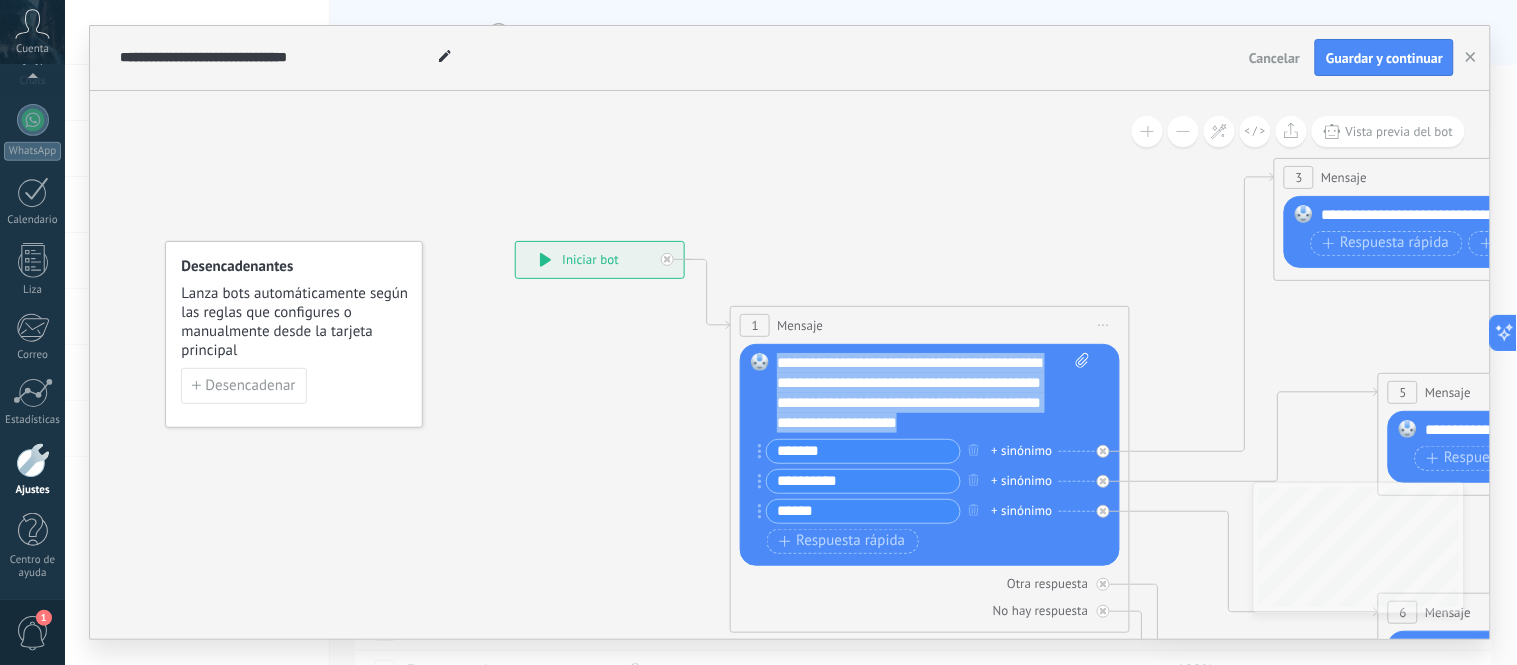 click 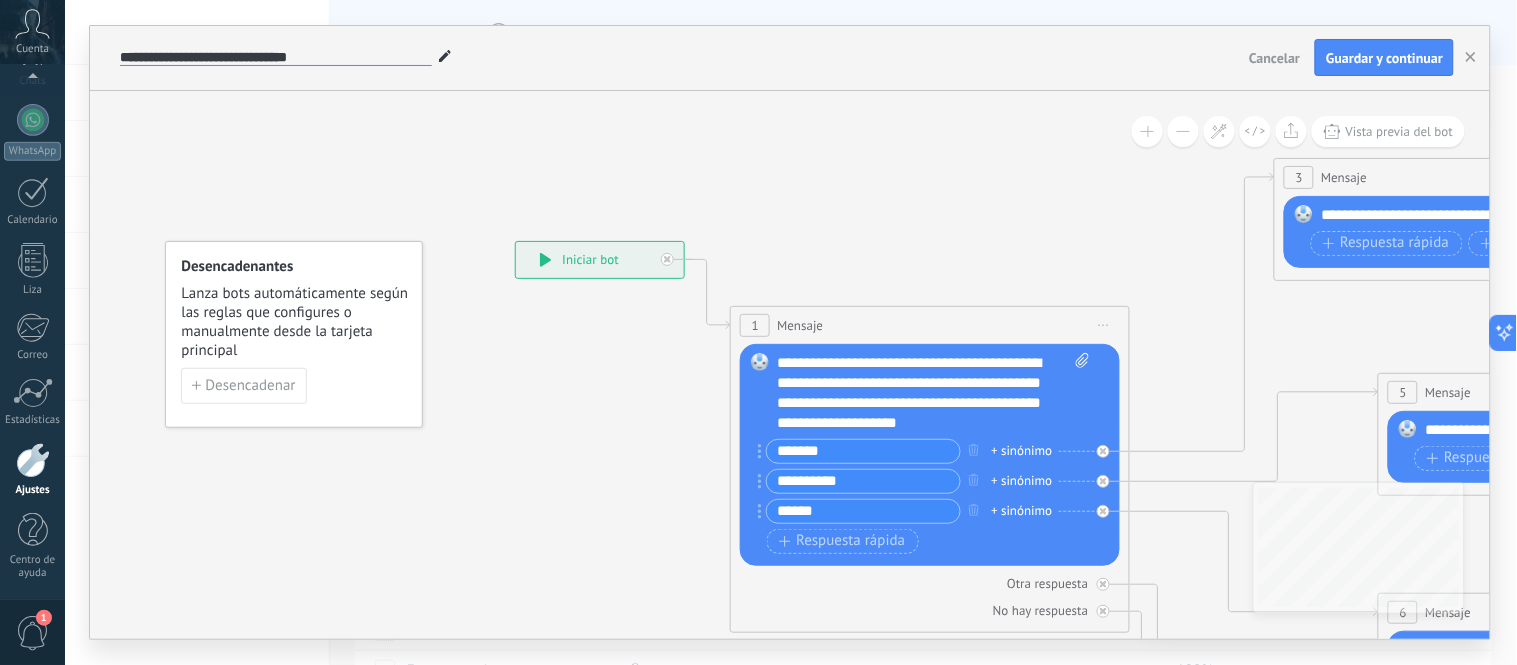 click on "**********" at bounding box center (276, 58) 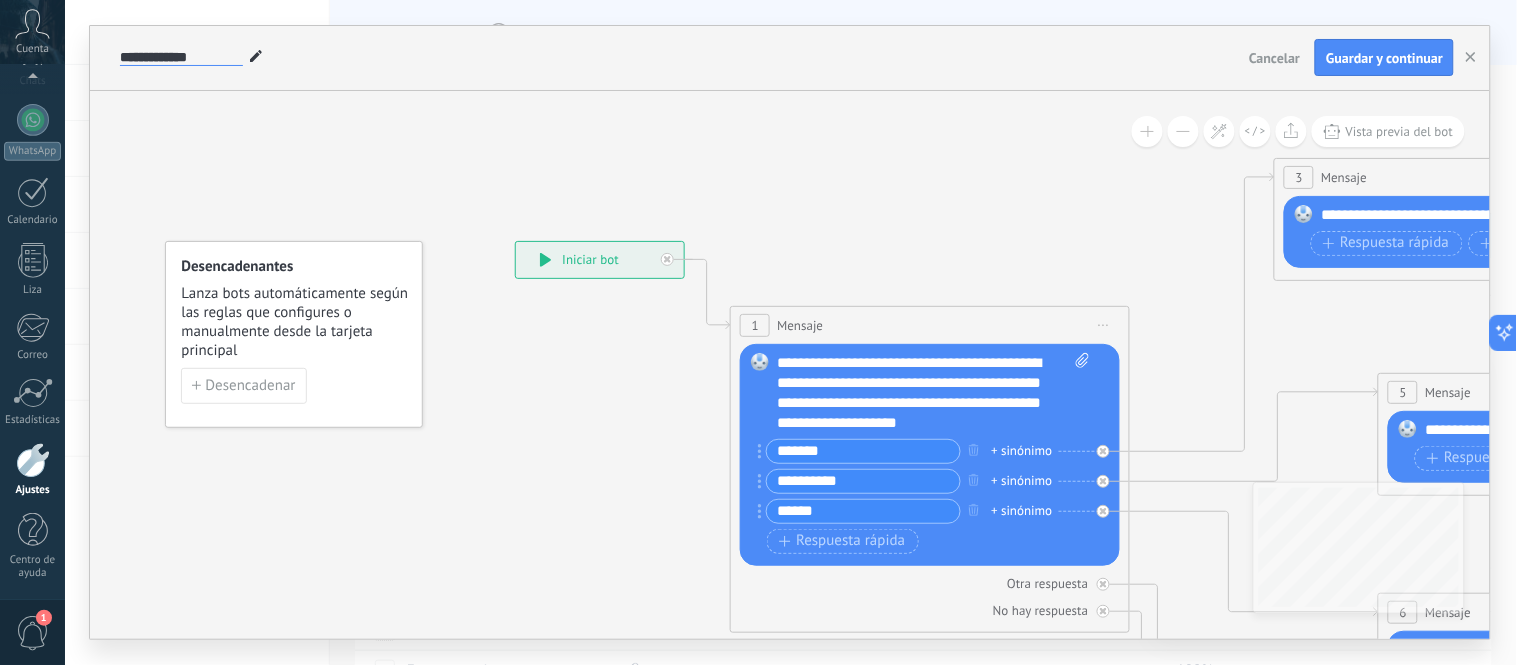 type on "**********" 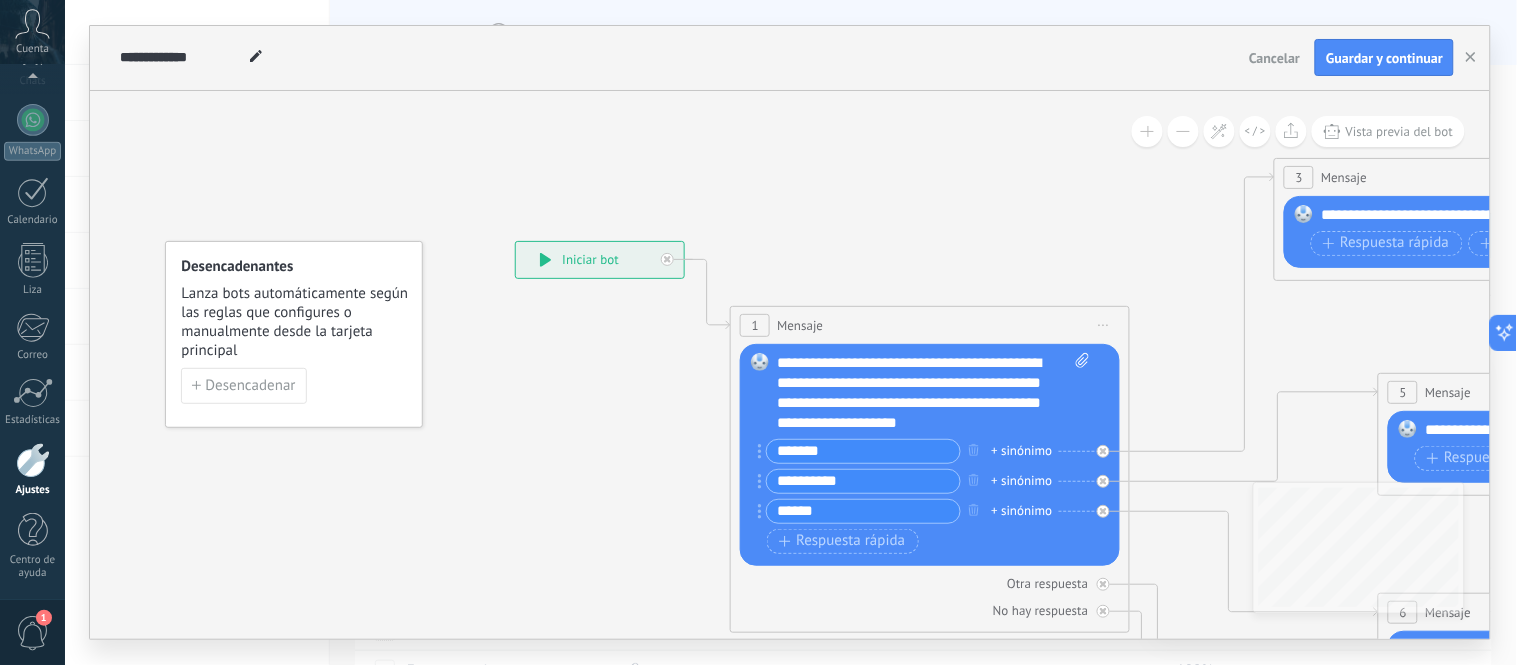 click on "**********" at bounding box center [678, 58] 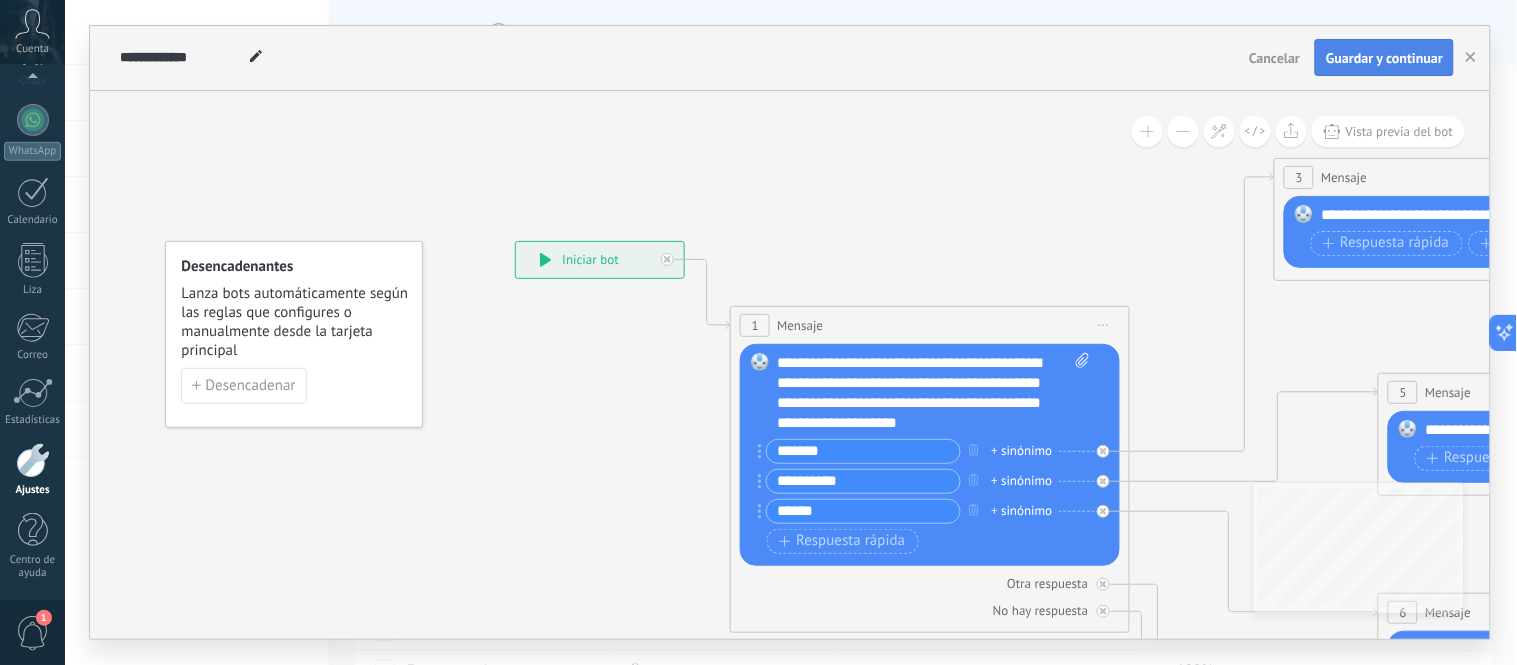 click on "Guardar y continuar" at bounding box center [1384, 58] 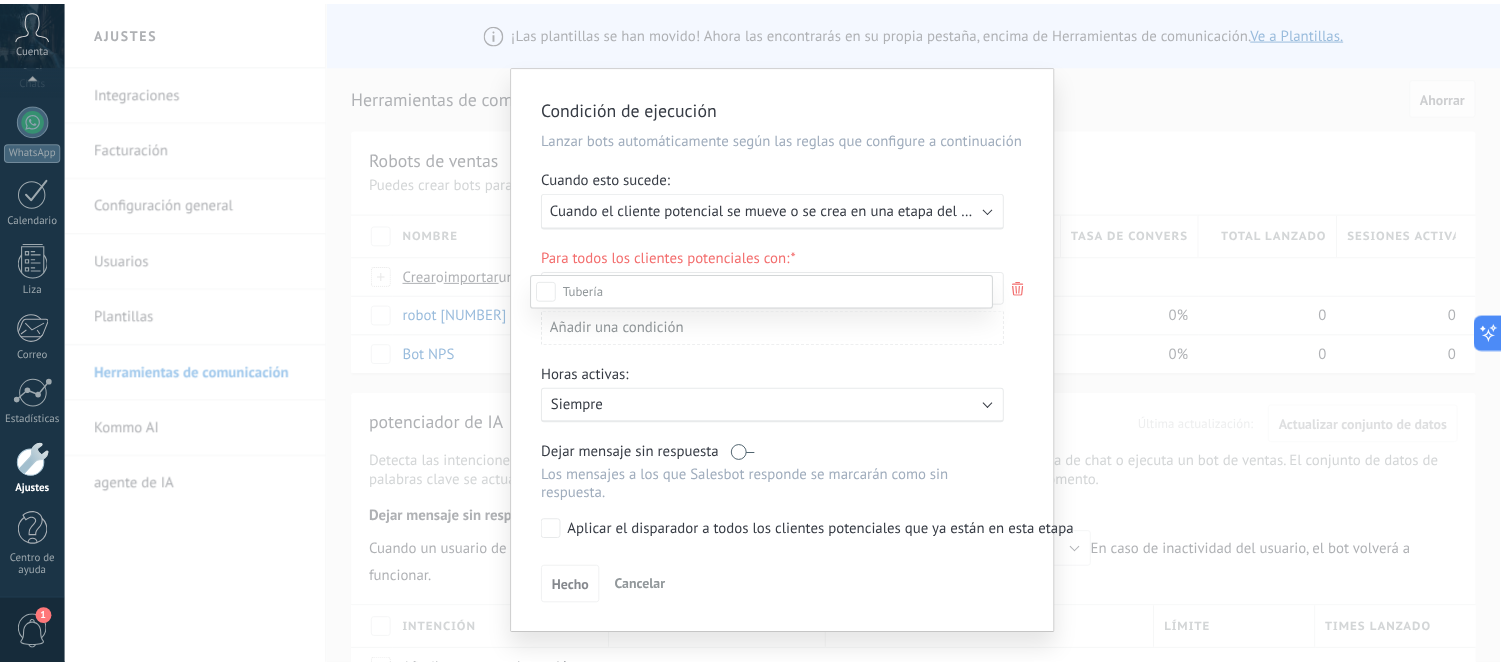 scroll, scrollTop: 272, scrollLeft: 0, axis: vertical 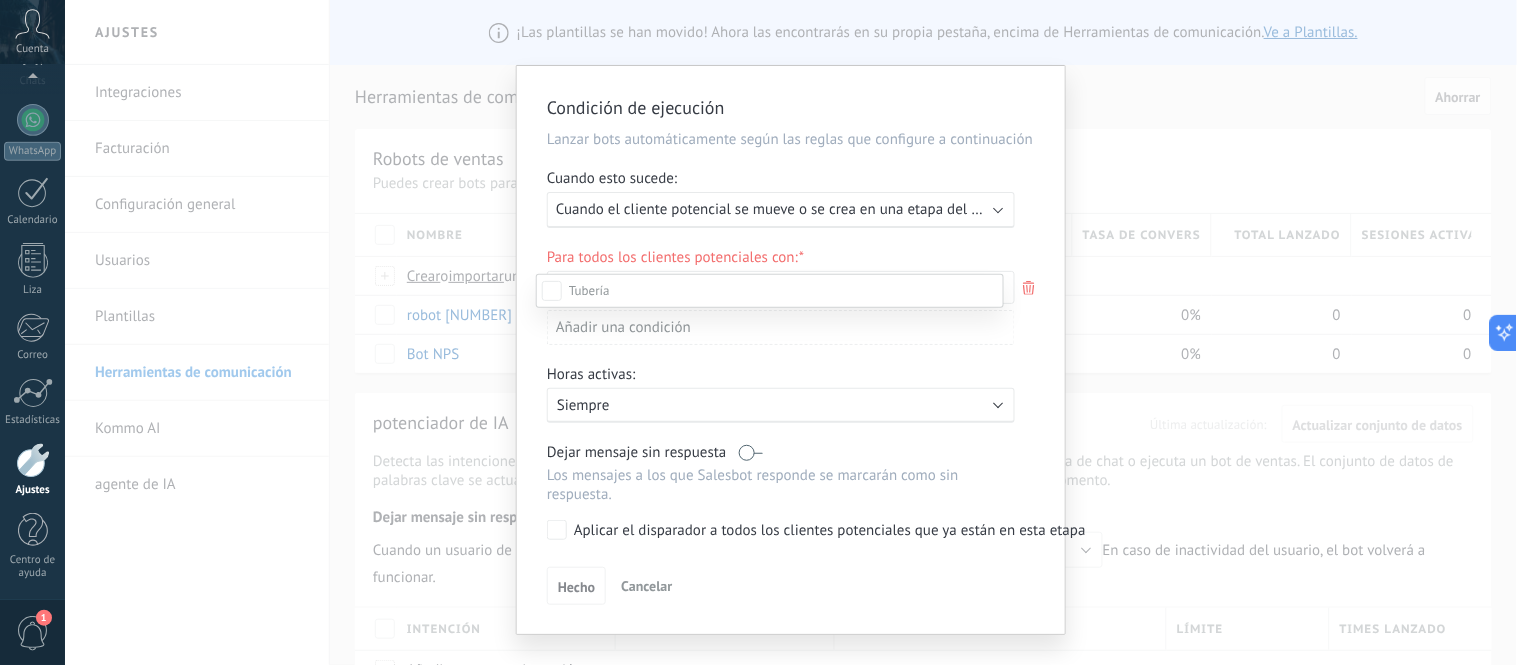 click at bounding box center [791, 332] 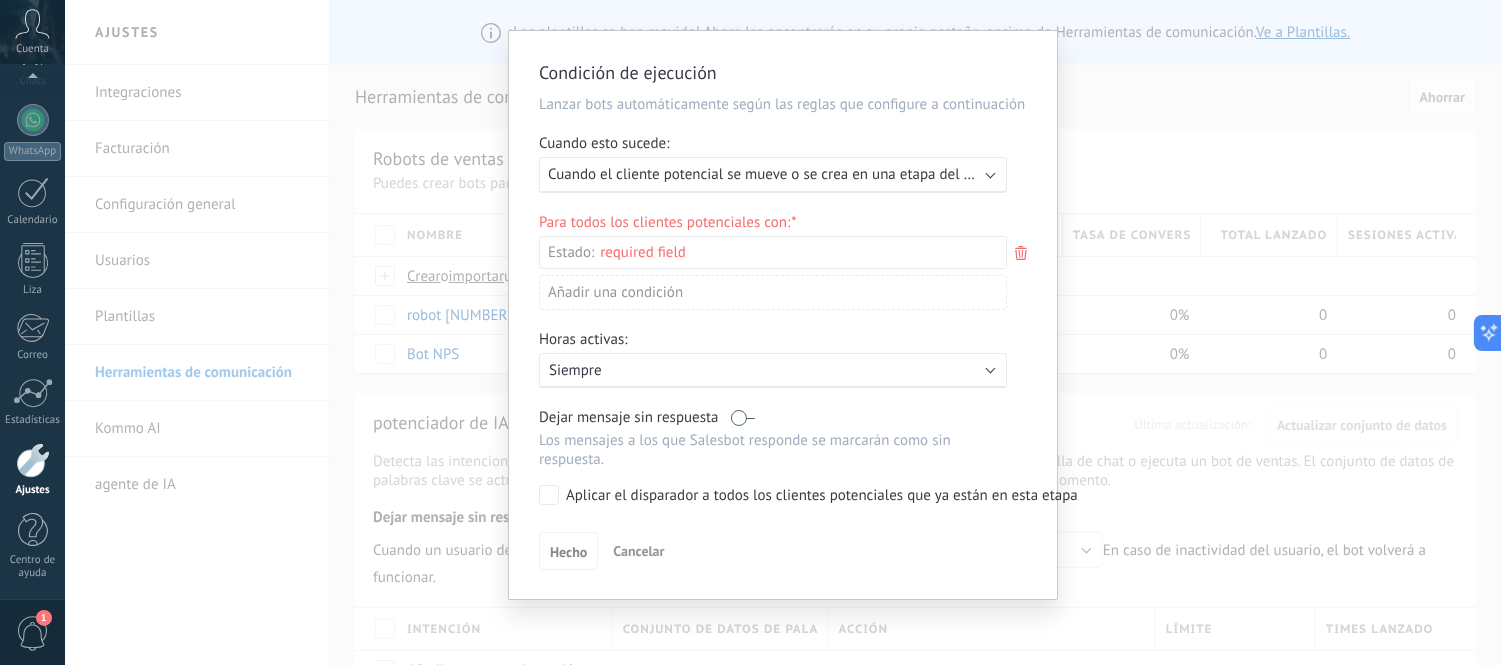 scroll, scrollTop: 0, scrollLeft: 0, axis: both 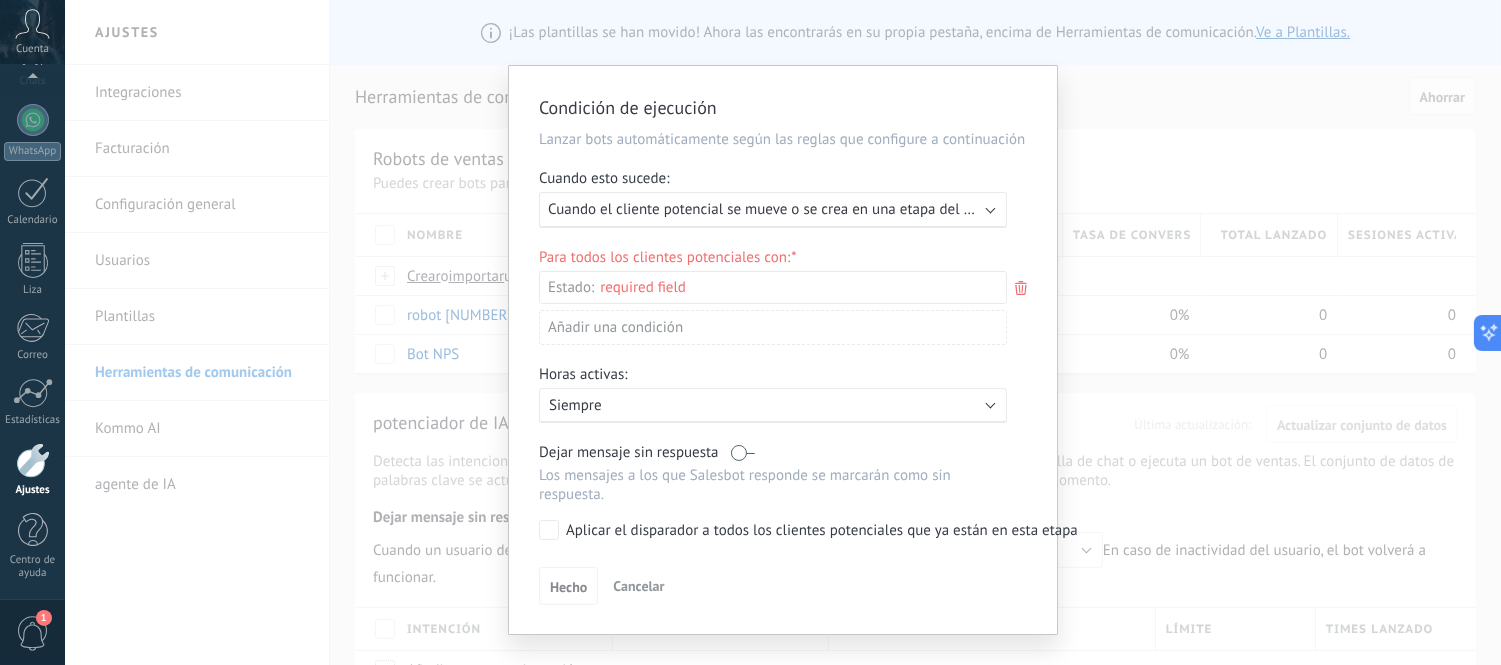 click on "Cuando el cliente potencial se mueve o se crea en una etapa del pipeline" at bounding box center (782, 209) 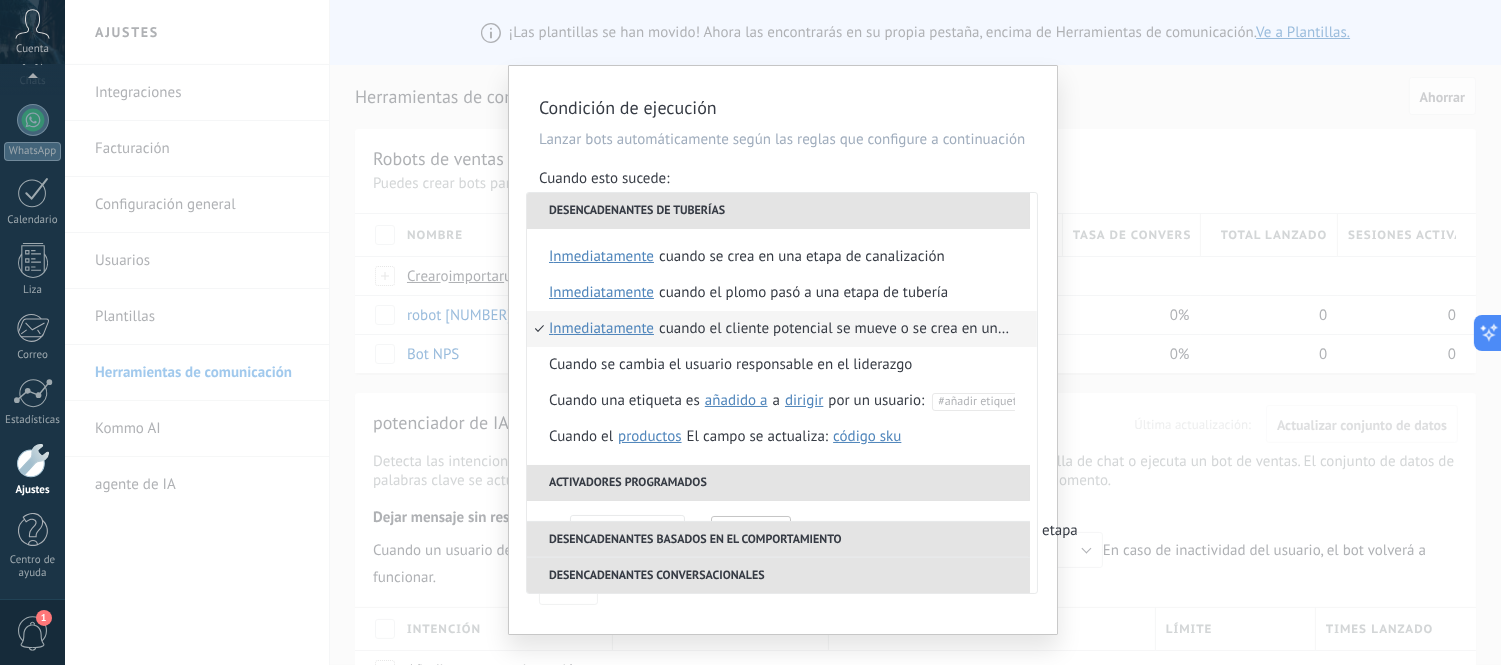 click on "Desencadenantes de tuberías" at bounding box center (778, 211) 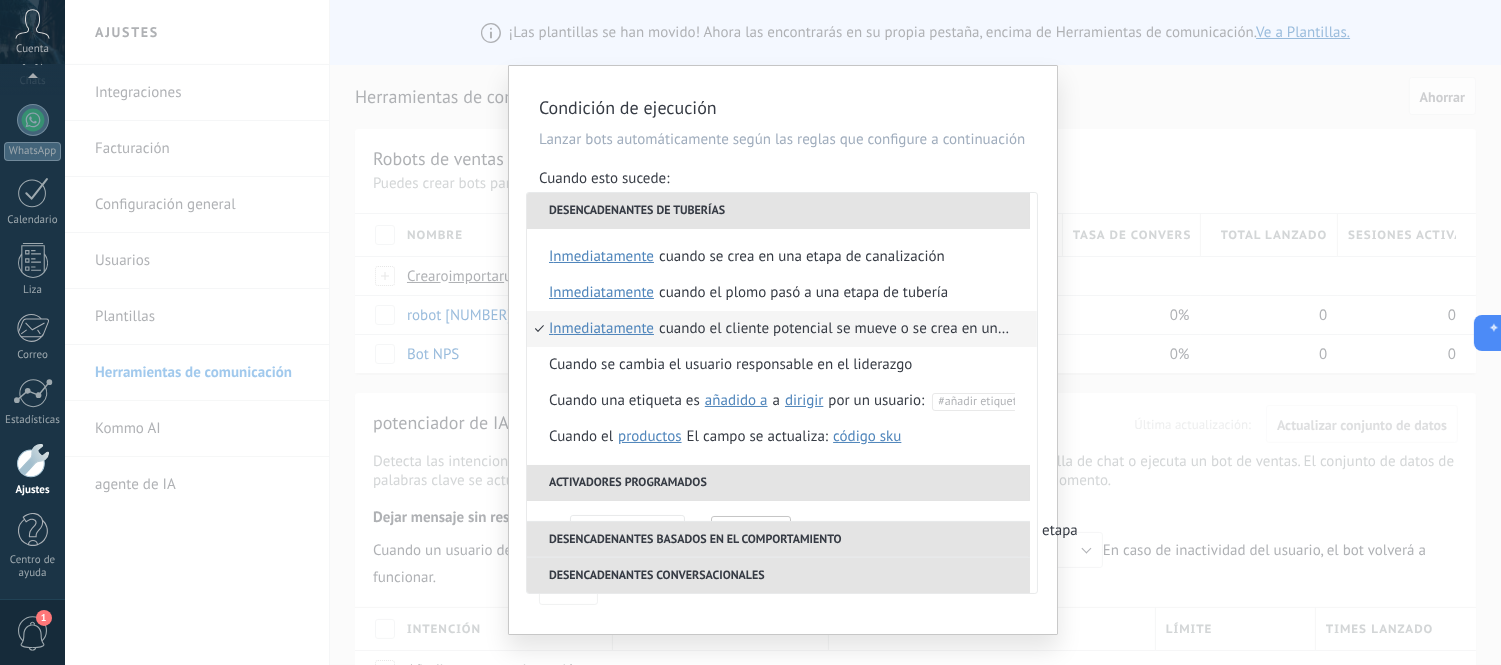 click on "Condición de ejecución Lanzar bots automáticamente según las reglas que configure a continuación Cuando esto sucede: Ejecutar:  Cuando el cliente potencial se mueve o se crea en una etapa del pipeline Desencadenantes de tuberías Cuando se crea en una etapa de canalización inmediatamente 5 minutos 10 minutos un día Seleccionar intervalo inmediatamente Cuando el plomo pasó a una etapa de tubería inmediatamente 5 minutos 10 minutos un día Seleccionar intervalo inmediatamente Cuando el cliente potencial se mueve o se crea en una etapa del pipeline inmediatamente 5 minutos 10 minutos un día Seleccionar intervalo inmediatamente Cuando se cambia el usuario responsable en el liderazgo Cuando una etiqueta es añadido a eliminado de añadido a a dirigir contacto compañía dirigir por un usuario: #añadir etiquetas Cuando el Productos contacto compañía dirigir Productos El campo se actualiza: Código SKU Grupo Precio Descripción Identificación externa Unidad Precio especial 1 Imagen" at bounding box center [783, 332] 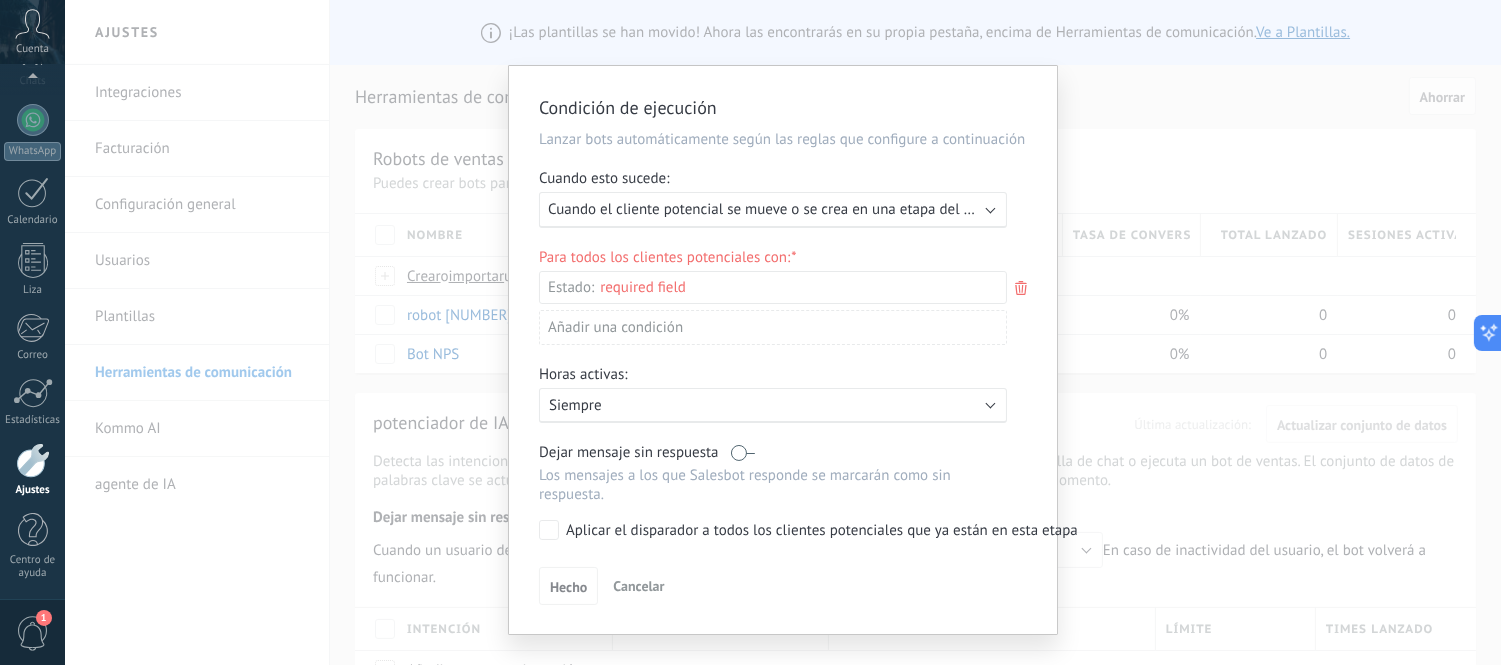 click on "Clientes potenciales entrantes Nueva consulta Calificado Cotización enviada Pedido realizado Pedido cumplido Pedido enviado Pedido entregado – ganado Pedido cancelado – perdido" at bounding box center [0, 0] 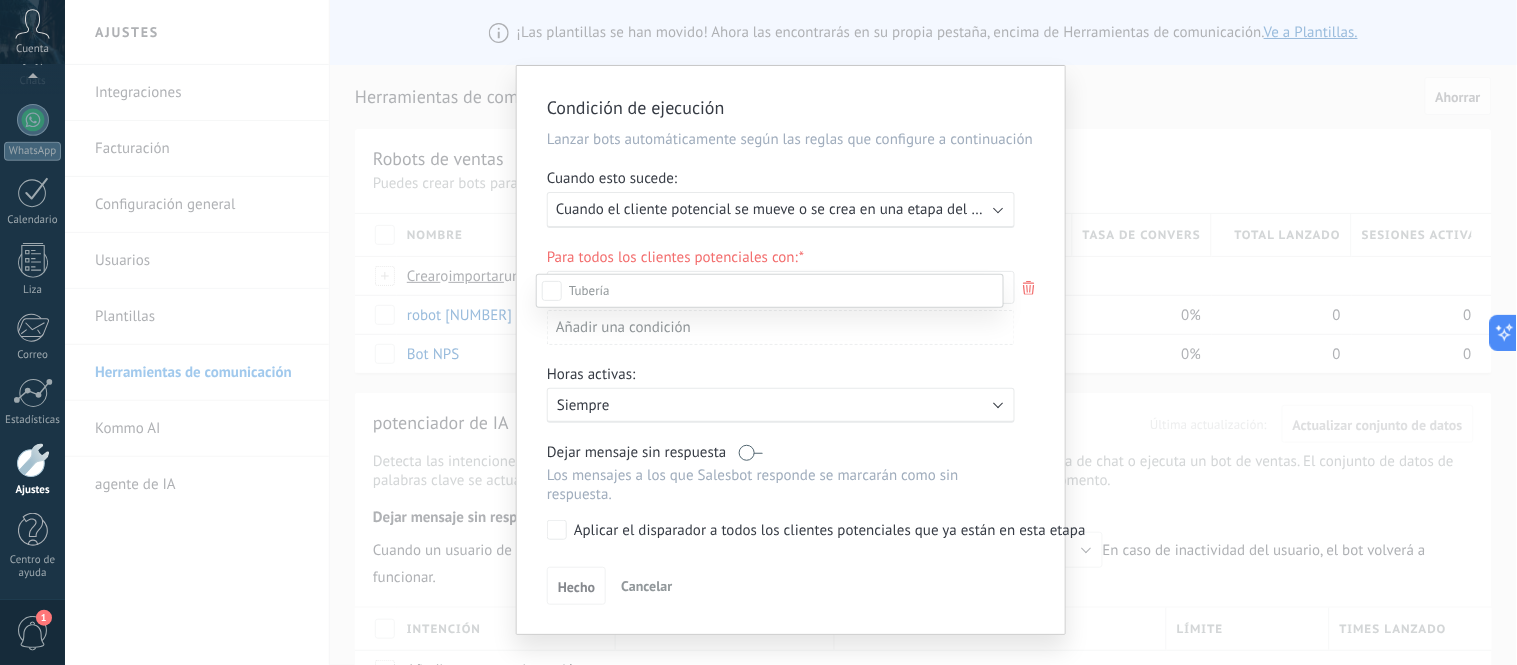 click at bounding box center [791, 332] 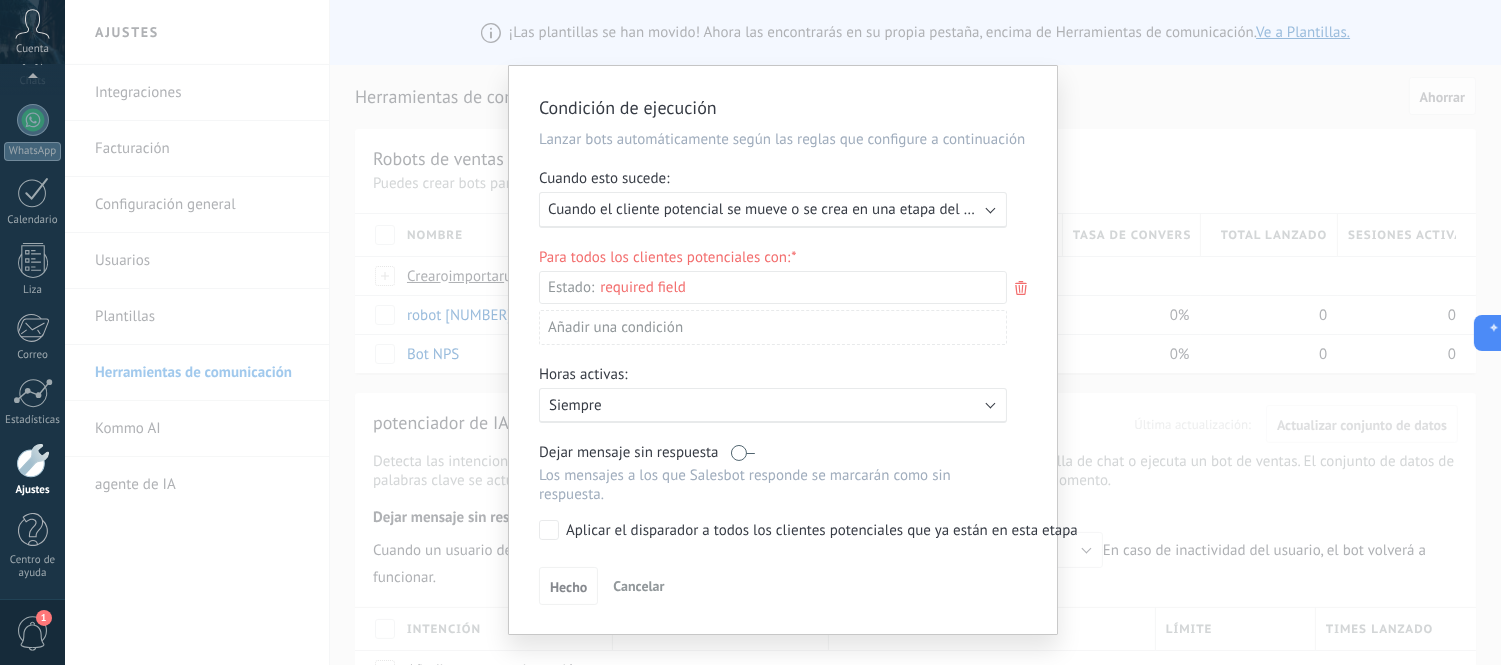 click on "Condición de ejecución Lanzar bots automáticamente según las reglas que configure a continuación Cuando esto sucede: Ejecutar:  Cuando el cliente potencial se mueve o se crea en una etapa del pipeline Para todos los clientes potenciales con: Estado: Clientes potenciales entrantes Nueva consulta Calificado Cotización enviada Pedido realizado Pedido cumplido Pedido enviado Pedido entregado – ganado Pedido cancelado – perdido Añadir una condición Horas activas: Activo:  Siempre Dejar mensaje sin respuesta Los mensajes a los que Salesbot responde se marcarán como sin respuesta. Aplicar el disparador a todos los clientes potenciales que ya están en esta etapa Hecho Cancelar" at bounding box center (783, 332) 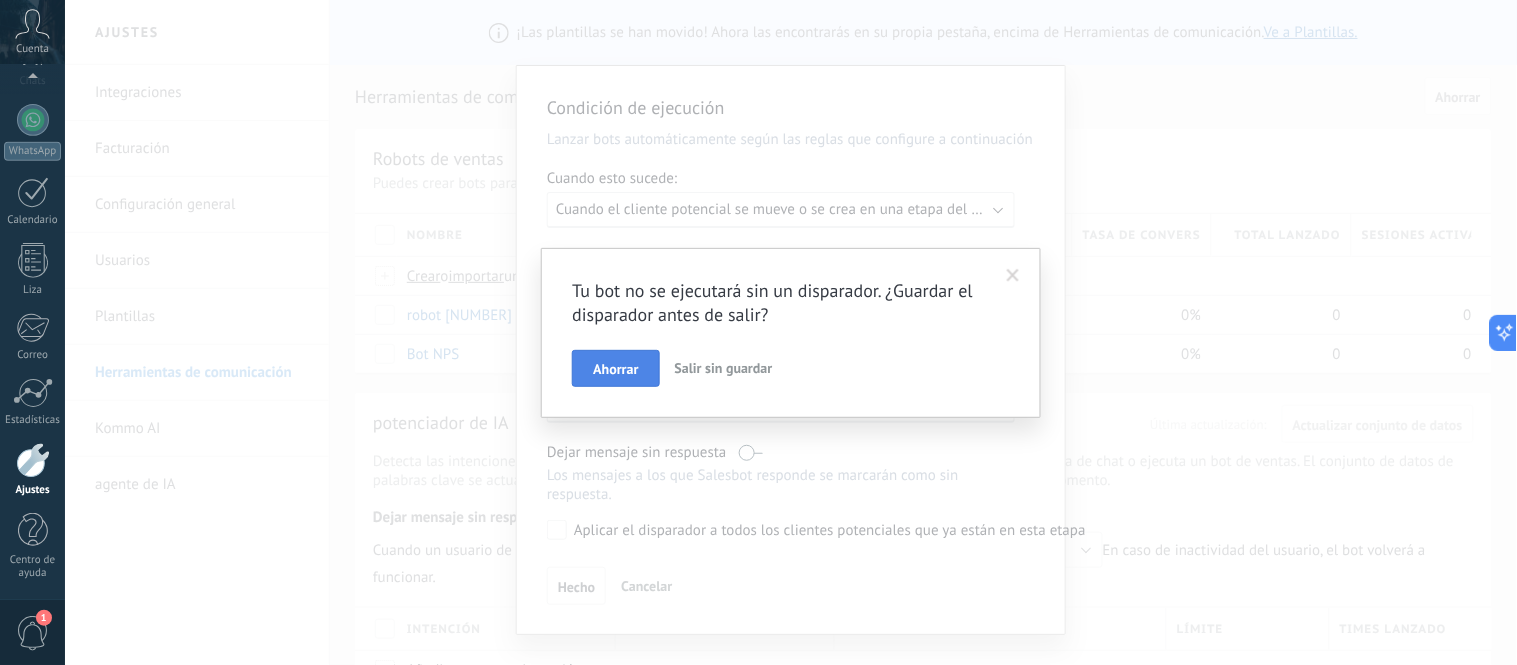 click on "Ahorrar" at bounding box center [615, 369] 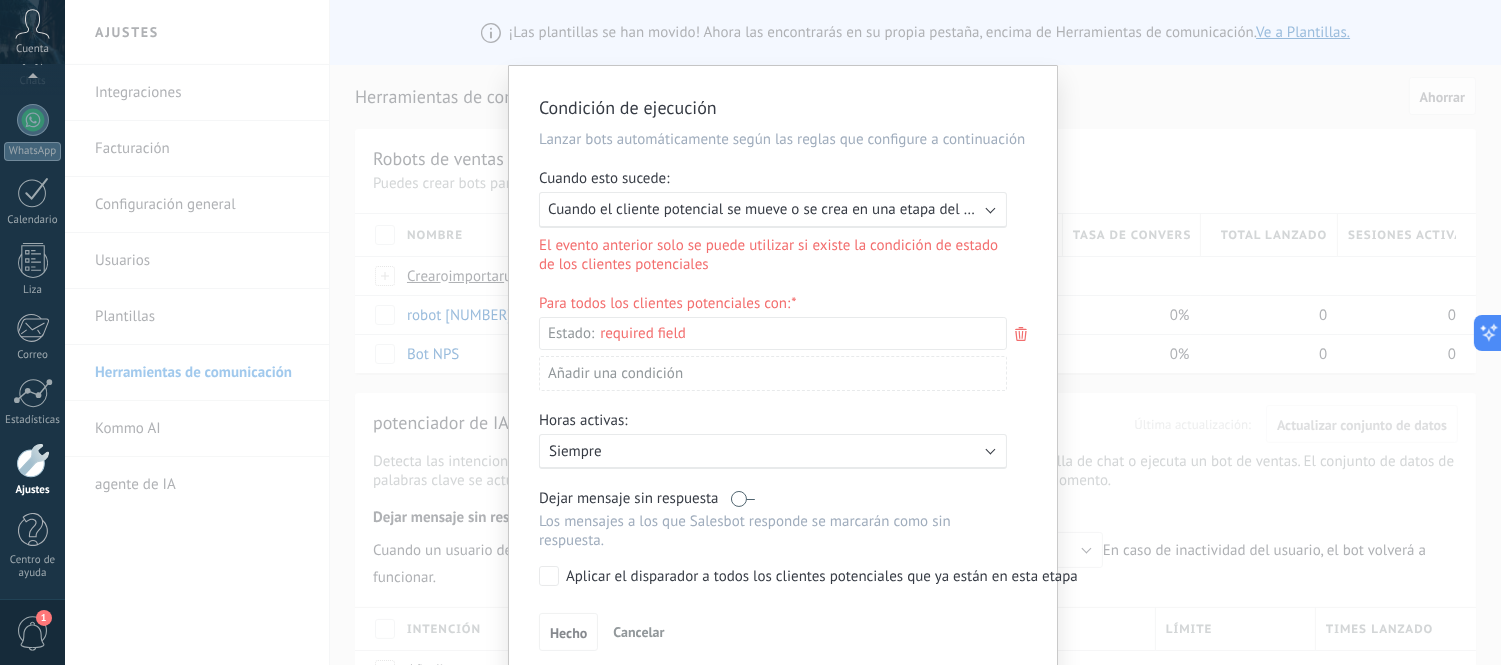 scroll, scrollTop: 92, scrollLeft: 0, axis: vertical 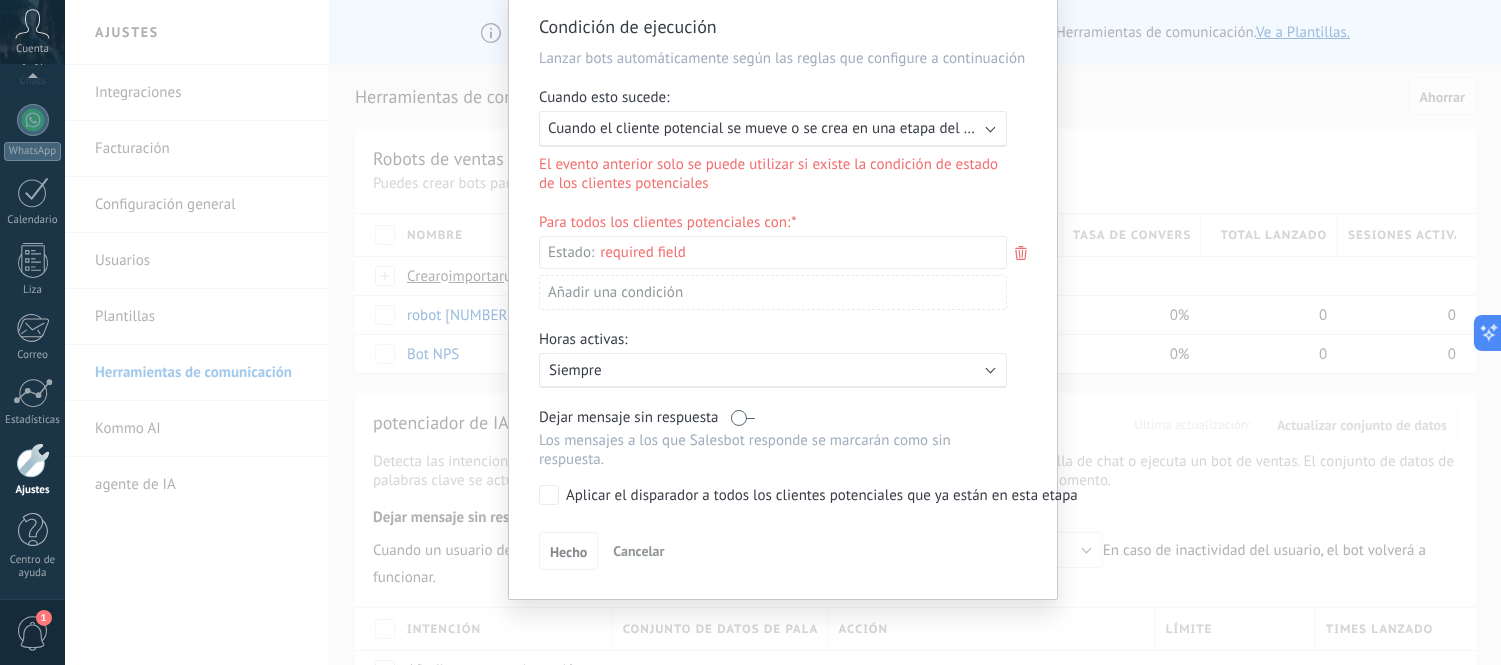 click on "Cancelar" at bounding box center (638, 551) 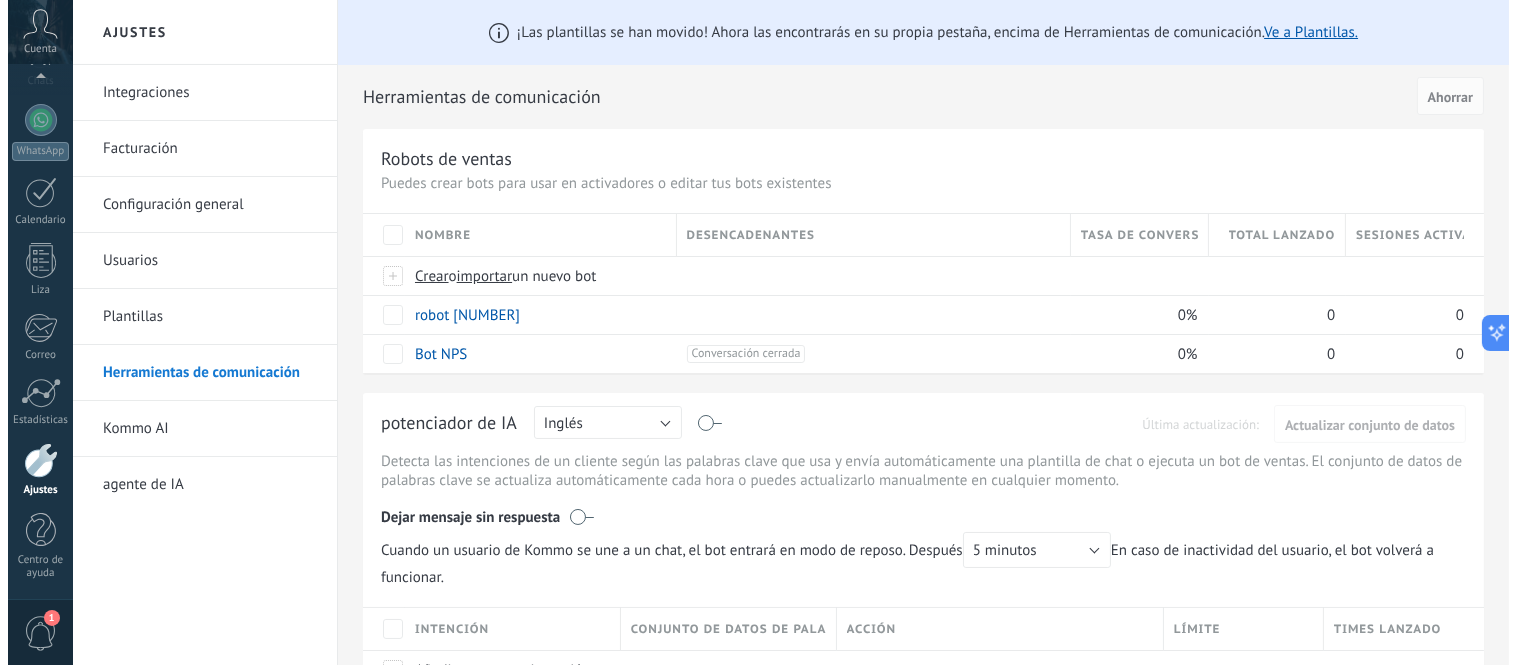 scroll, scrollTop: 0, scrollLeft: 0, axis: both 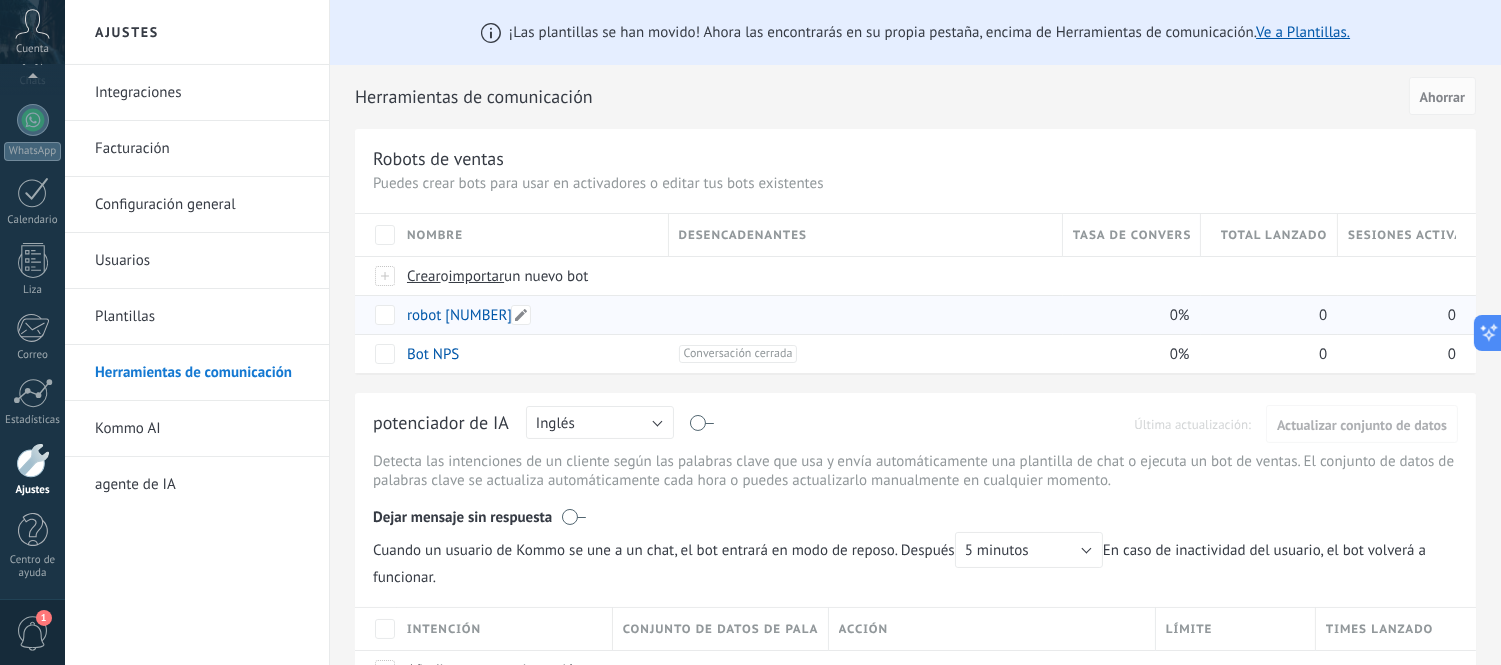 click on "robot [NUMBER]" at bounding box center (459, 315) 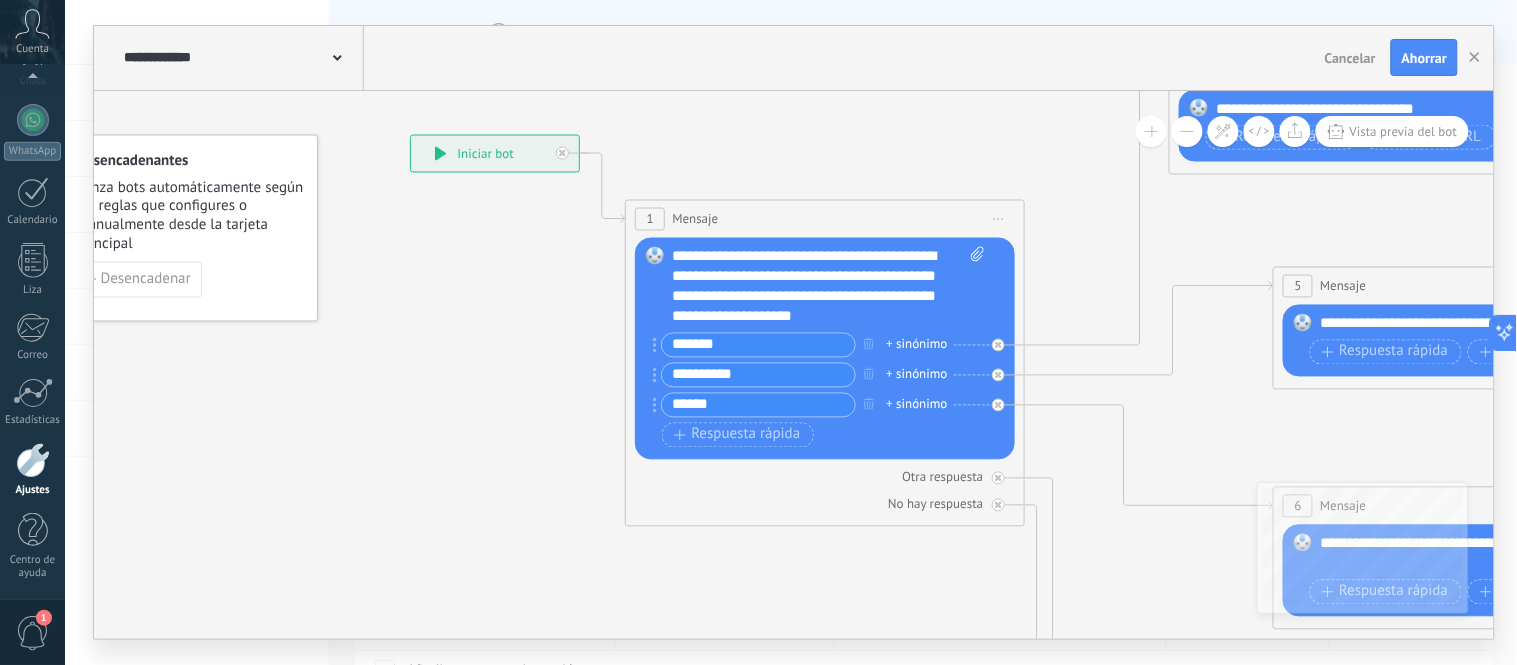 drag, startPoint x: 508, startPoint y: 366, endPoint x: 400, endPoint y: 366, distance: 108 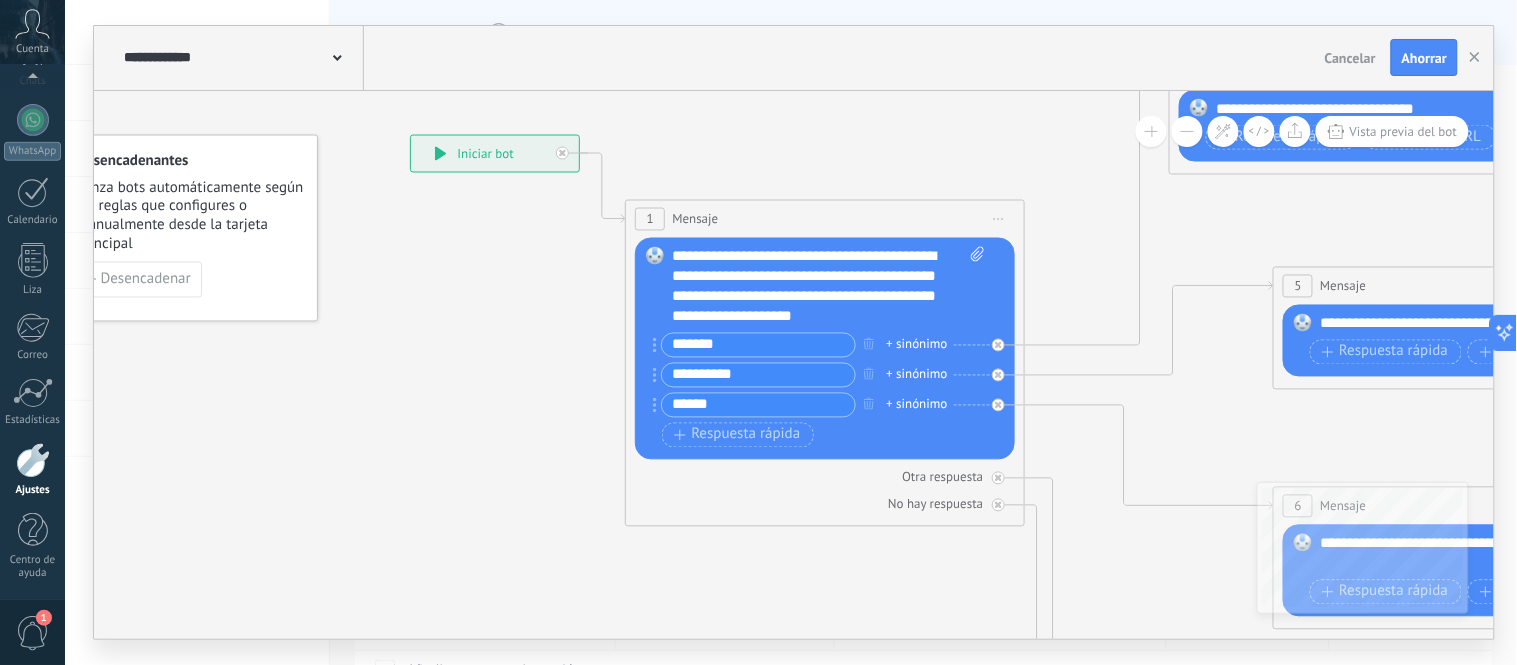 click 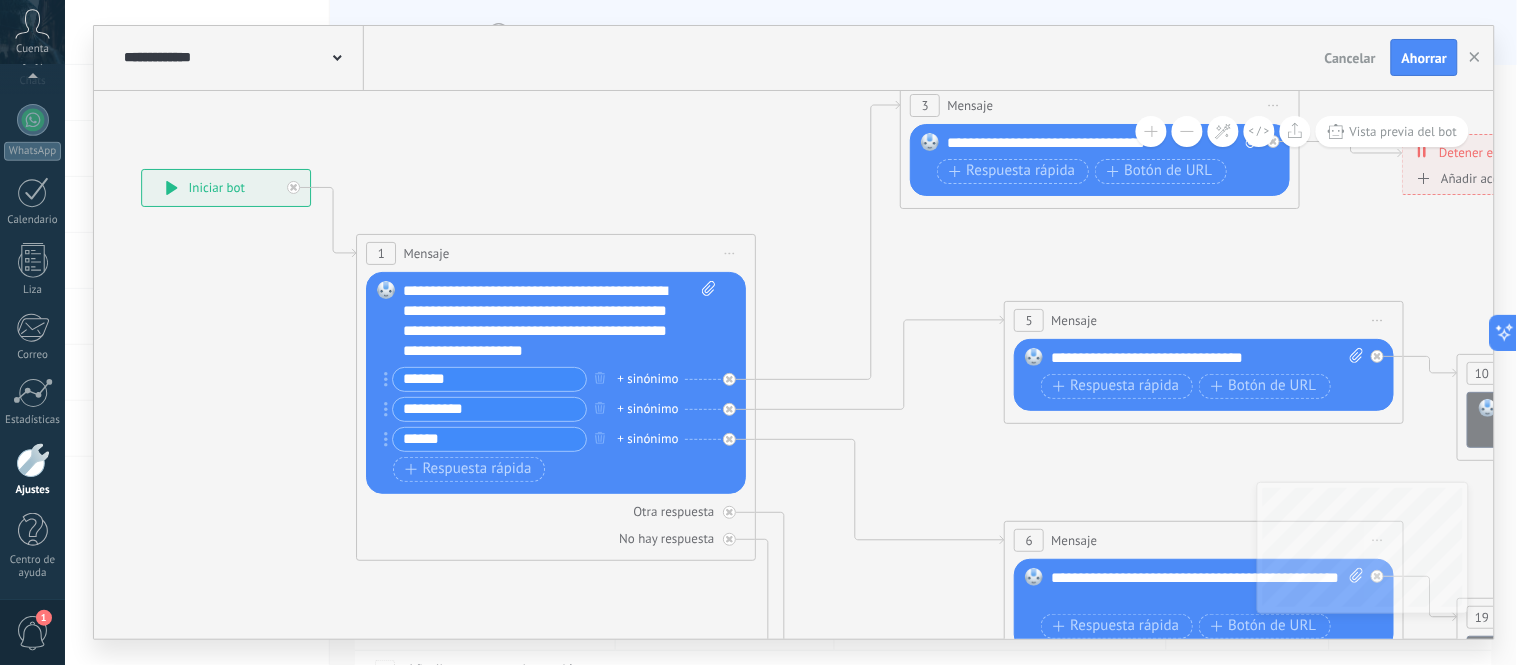 drag, startPoint x: 445, startPoint y: 361, endPoint x: 176, endPoint y: 395, distance: 271.1402 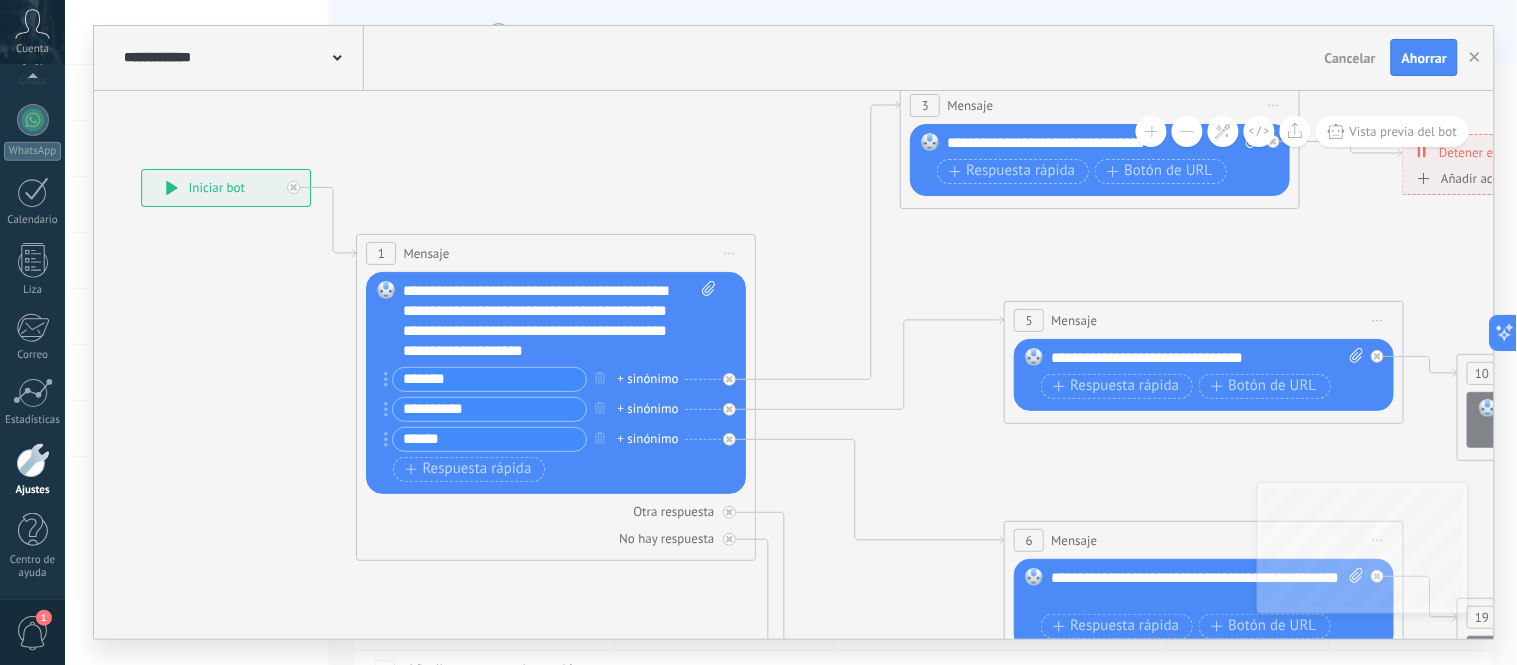 click 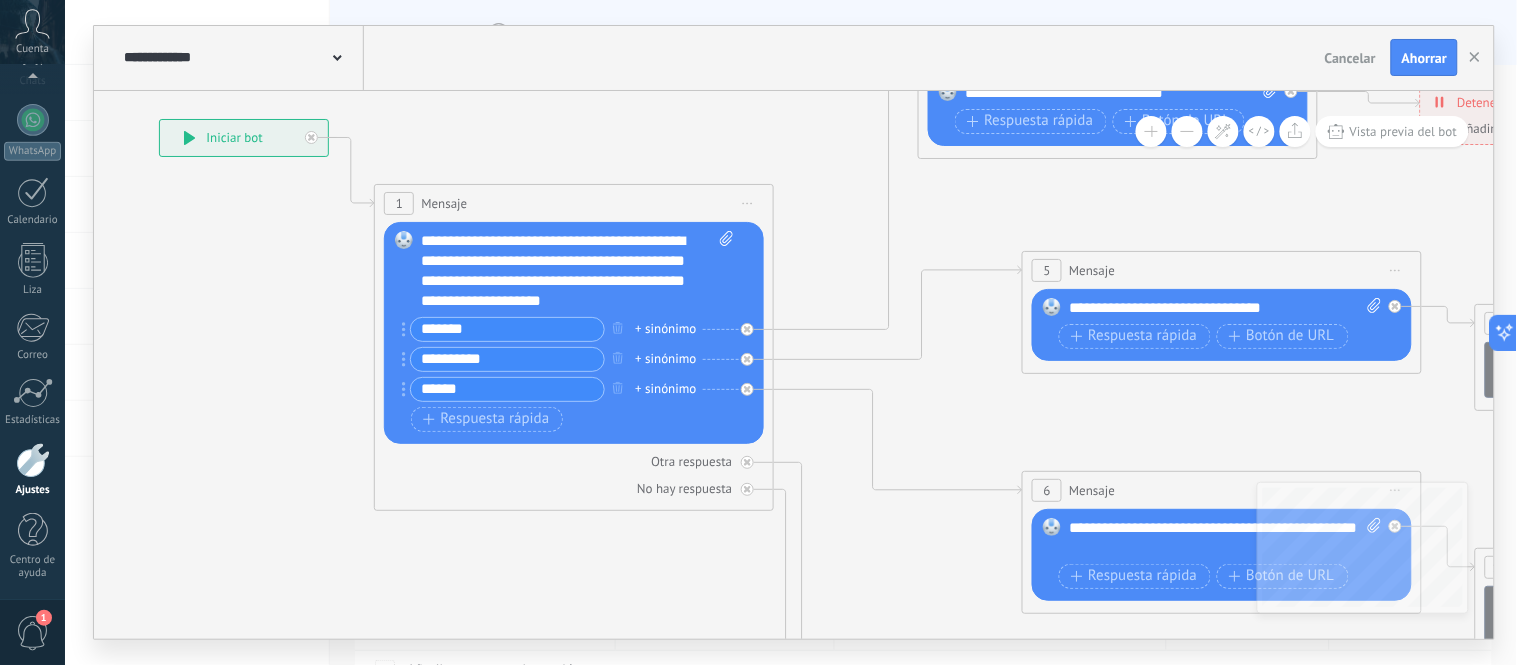 drag, startPoint x: 225, startPoint y: 340, endPoint x: 238, endPoint y: 285, distance: 56.515484 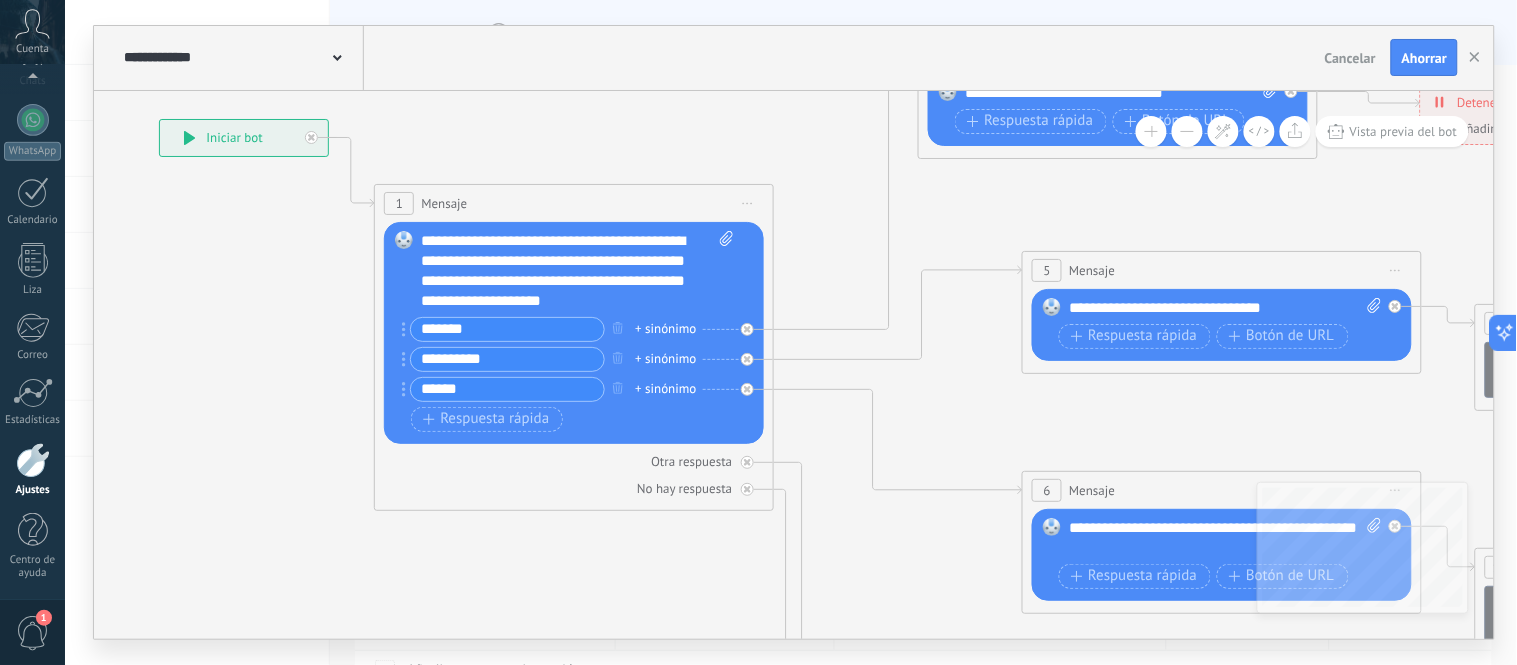 click 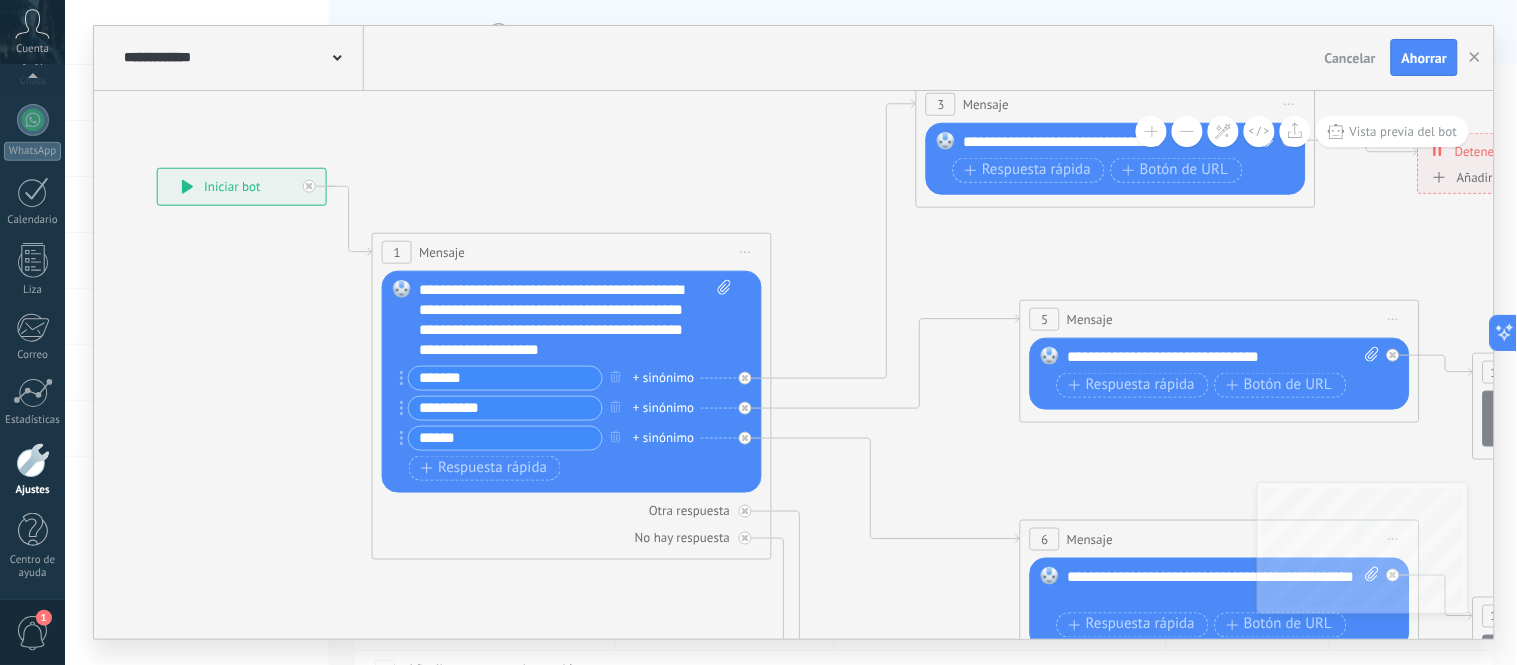 click at bounding box center (337, 56) 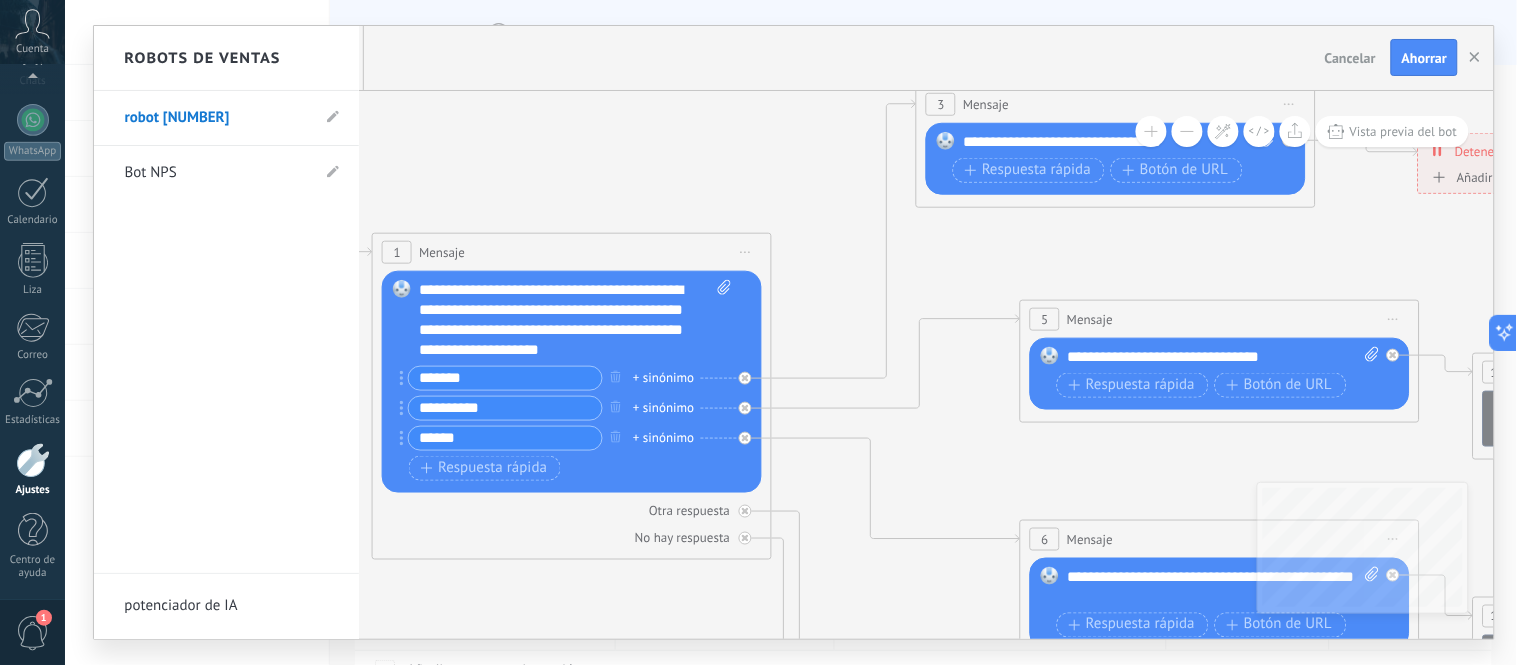 click on "Robots de ventas" at bounding box center [226, 58] 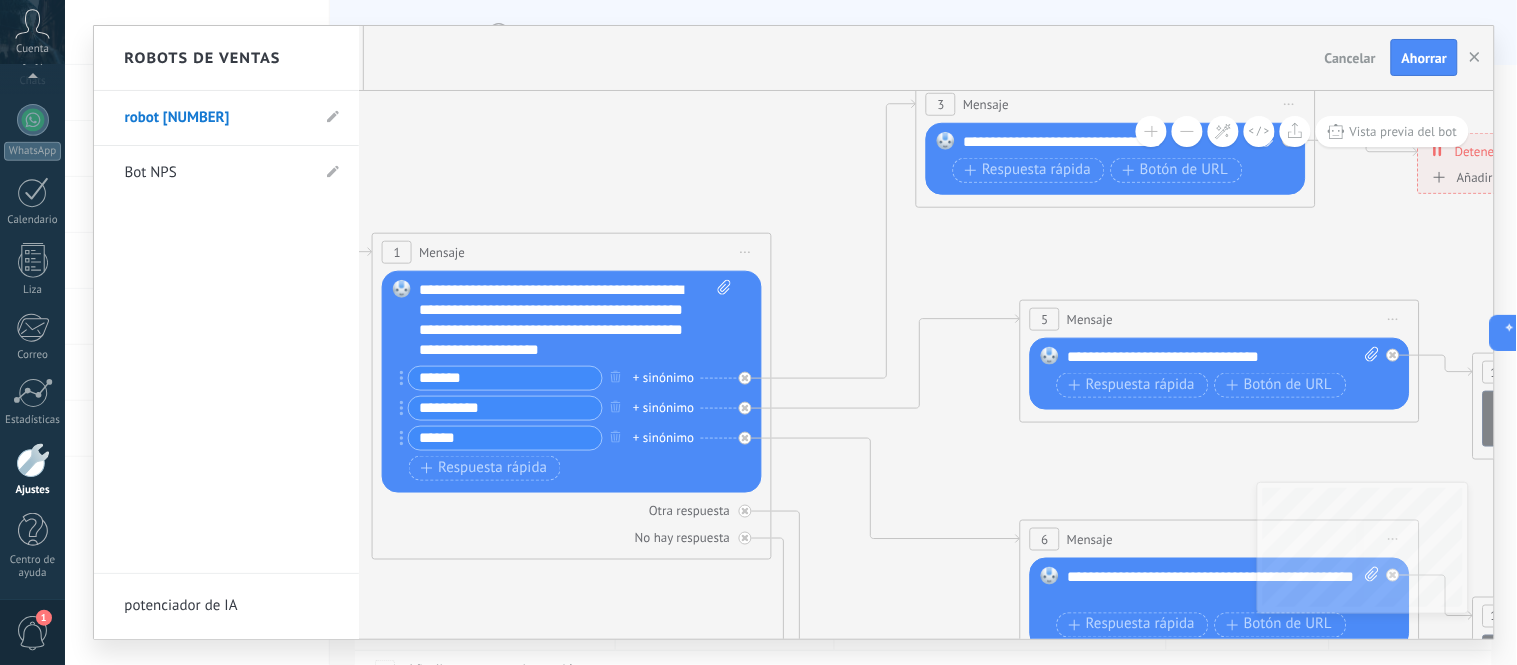 click at bounding box center (794, 332) 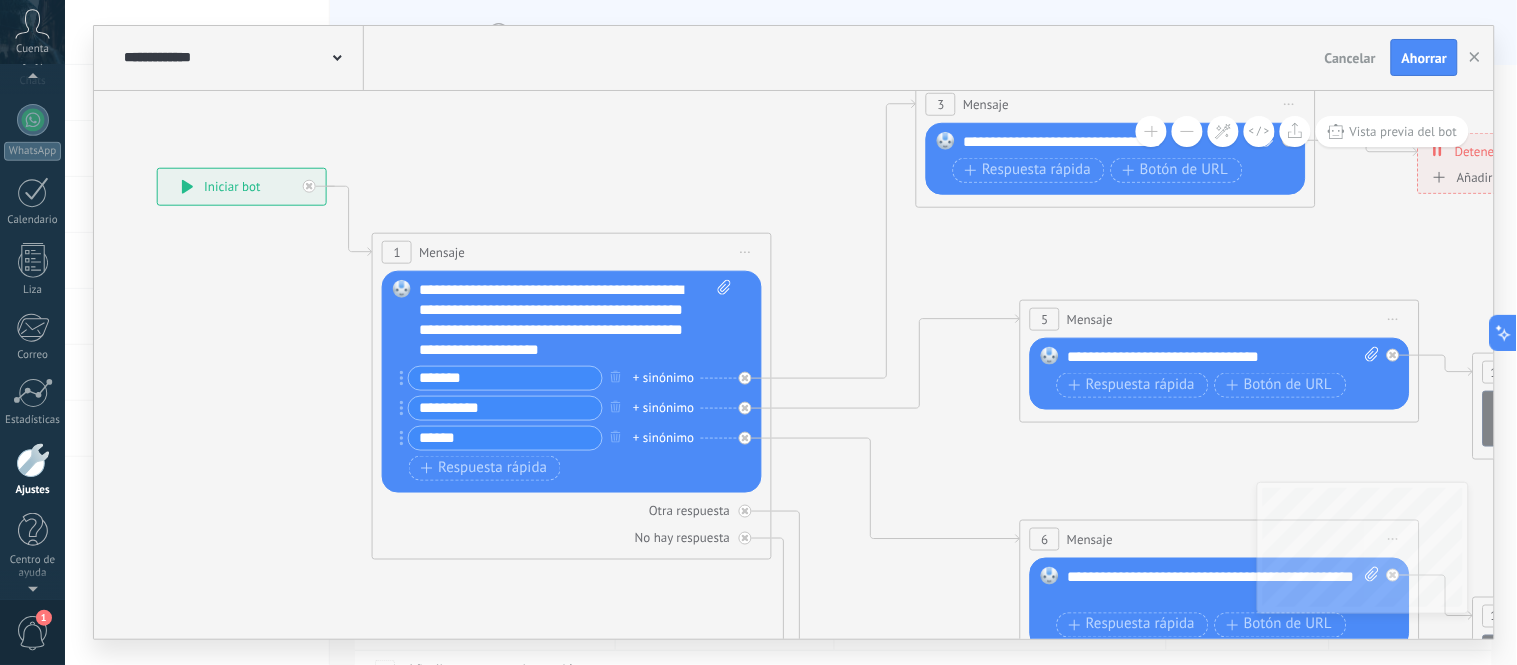 scroll, scrollTop: 173, scrollLeft: 0, axis: vertical 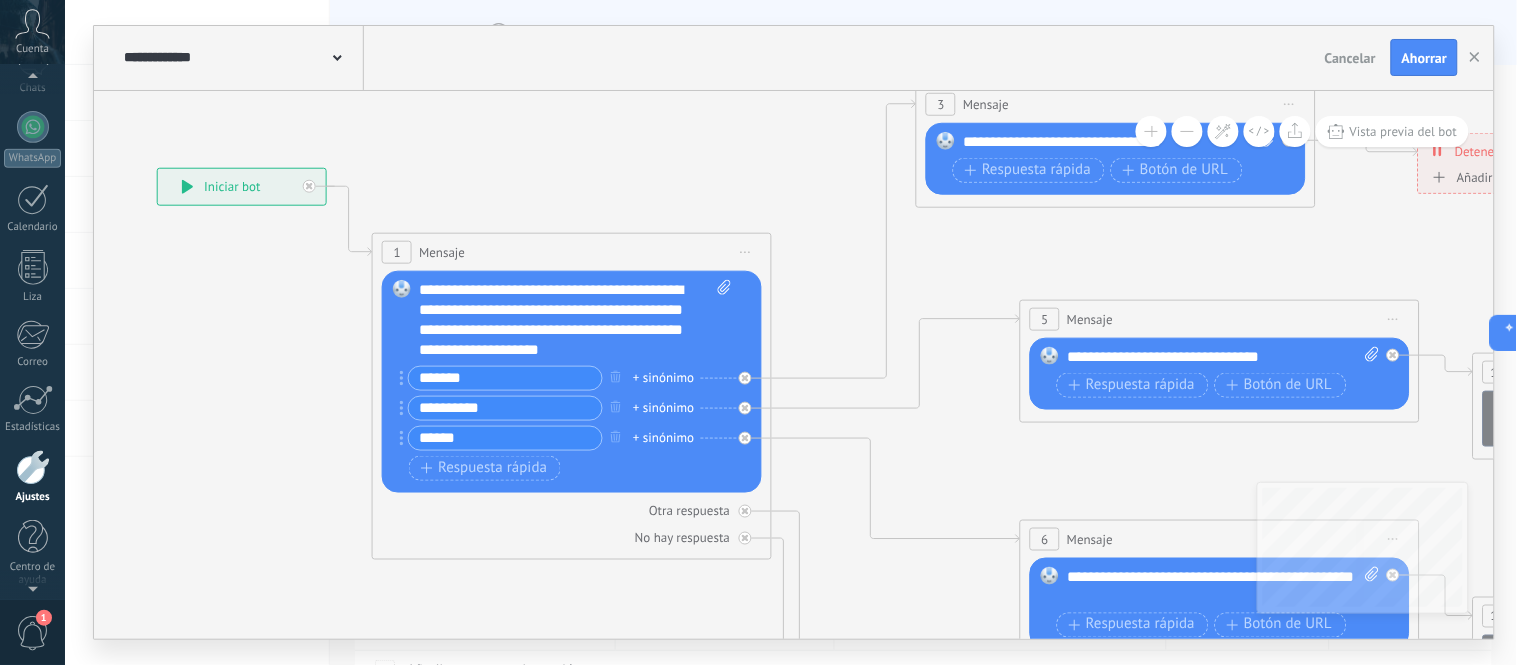 click 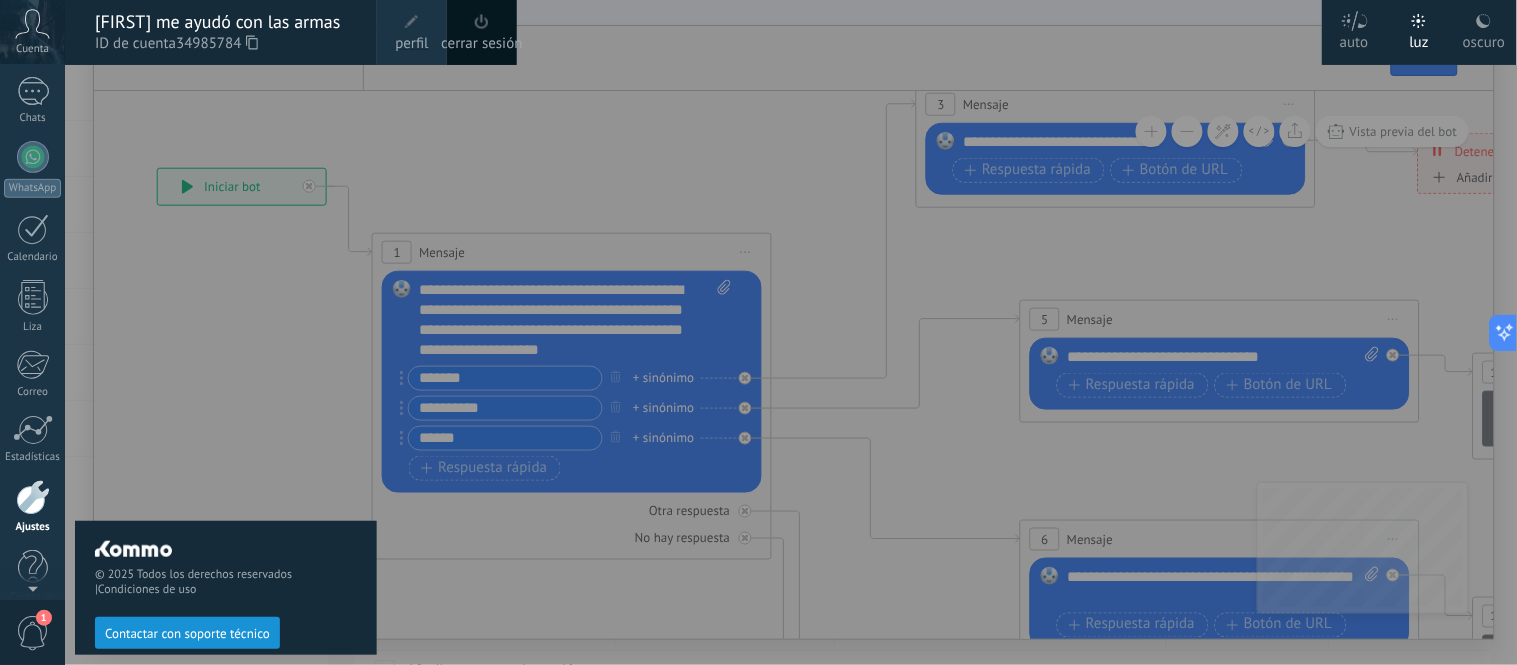 scroll, scrollTop: 0, scrollLeft: 0, axis: both 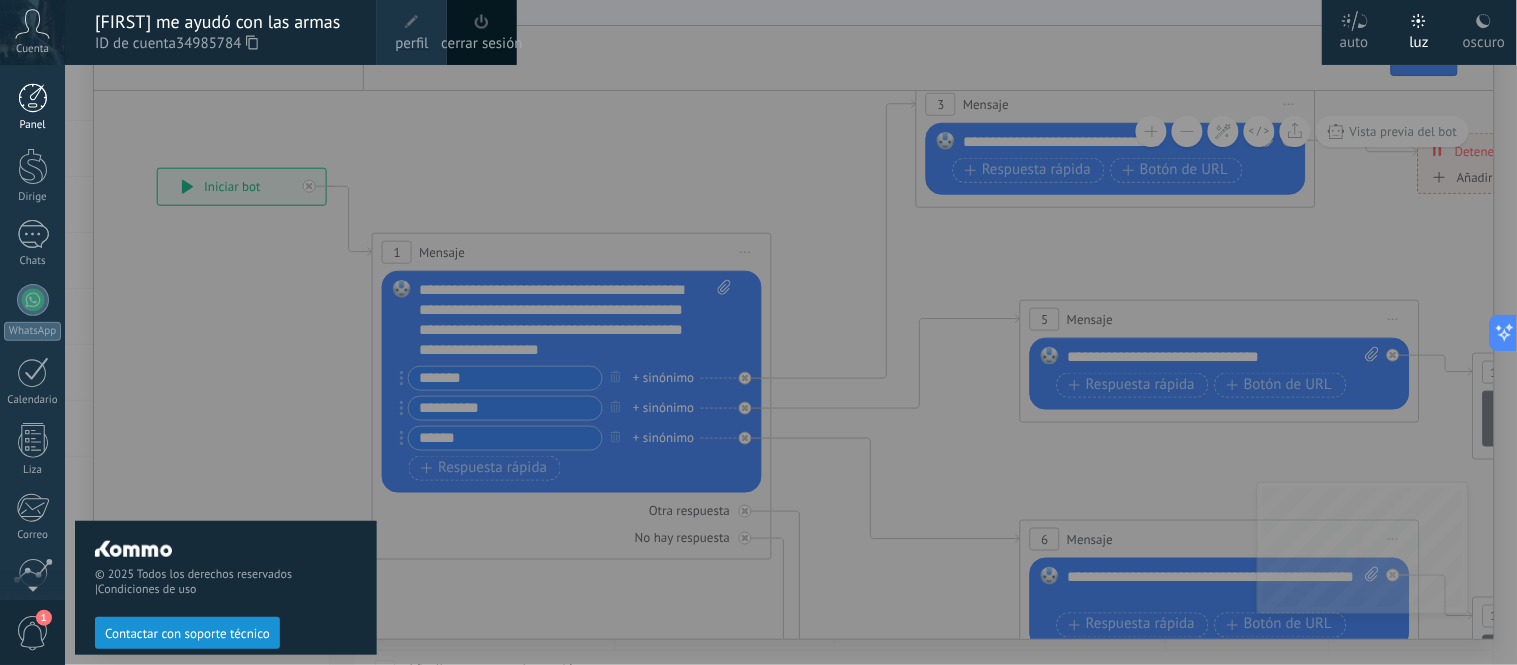 click at bounding box center [33, 98] 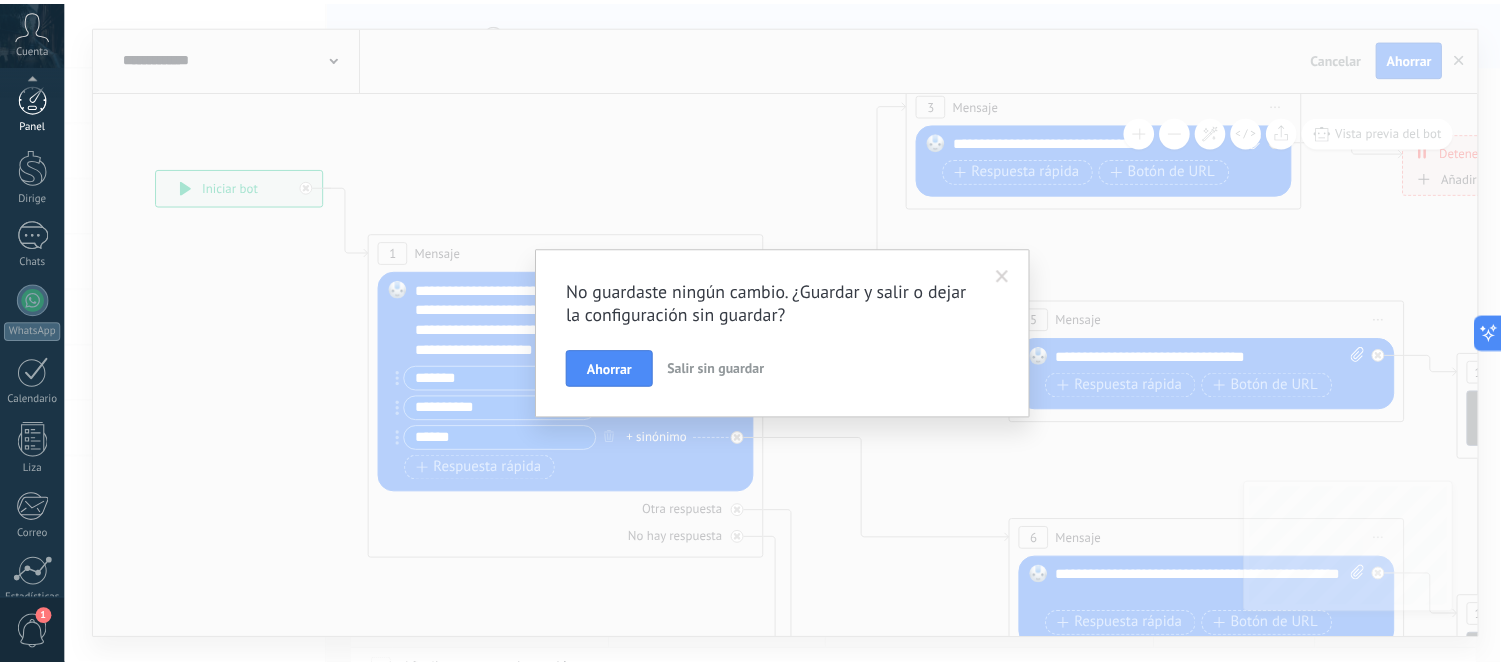 scroll, scrollTop: 180, scrollLeft: 0, axis: vertical 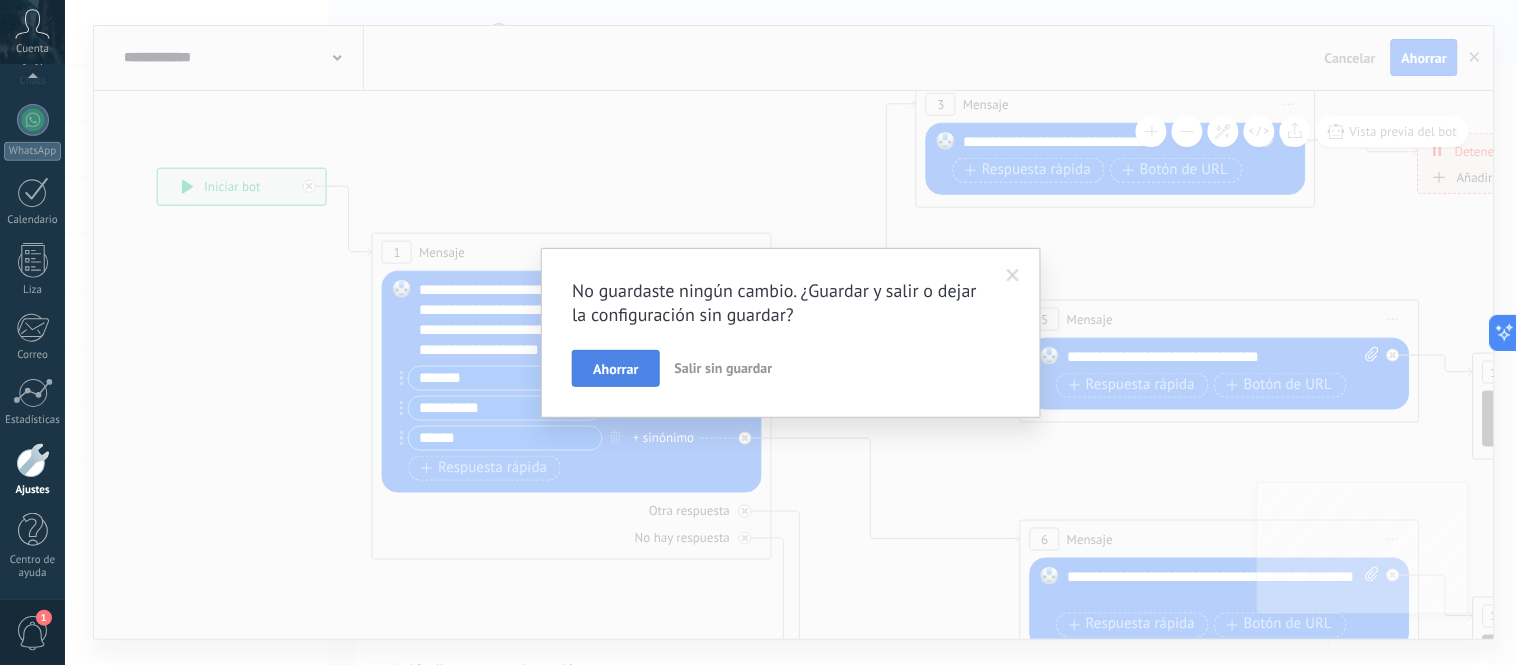 click on "Ahorrar" at bounding box center (615, 369) 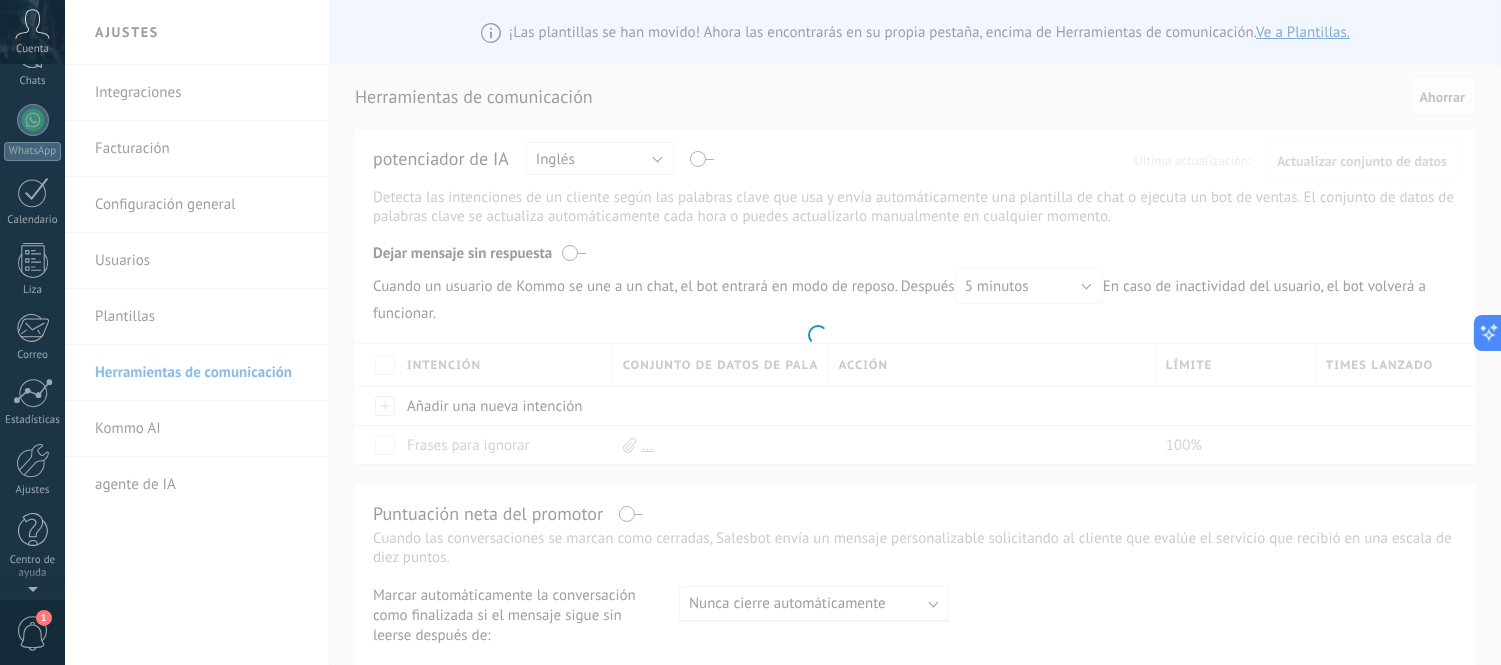scroll, scrollTop: 0, scrollLeft: 0, axis: both 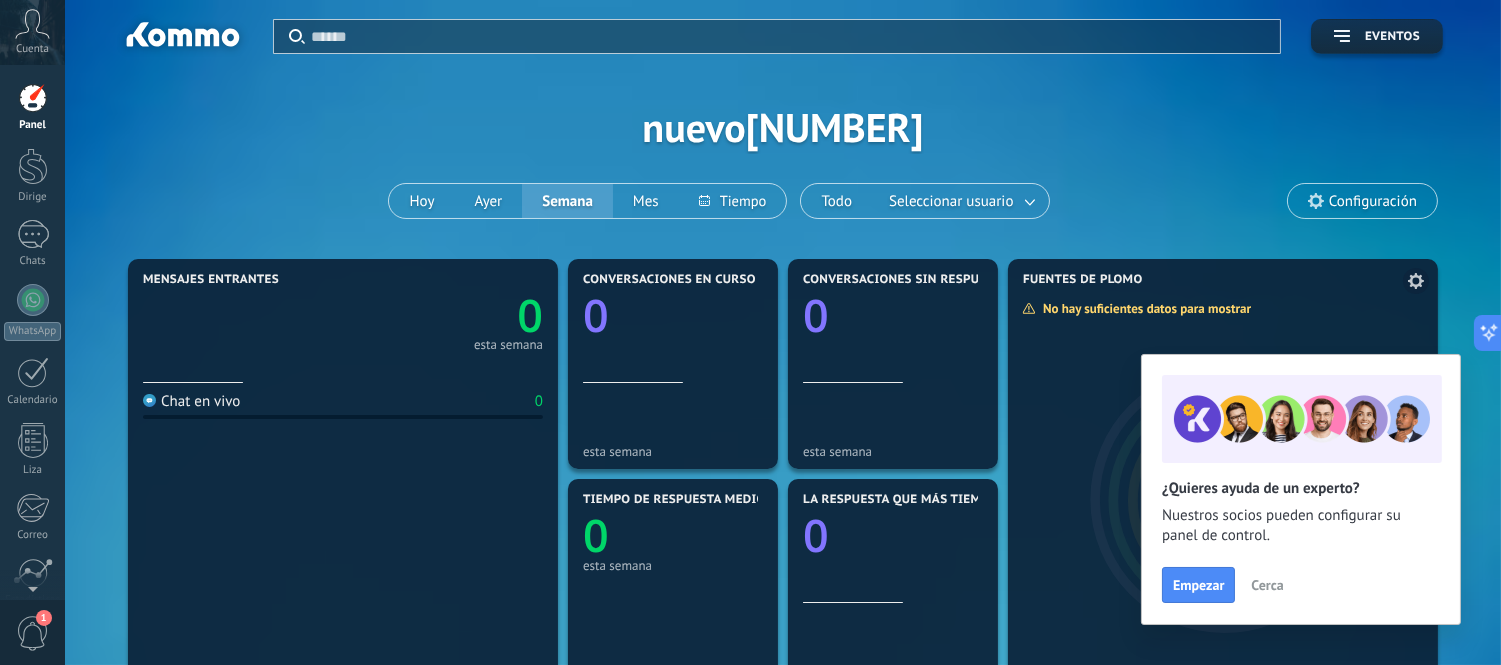 click on "Cerca" at bounding box center [1267, 585] 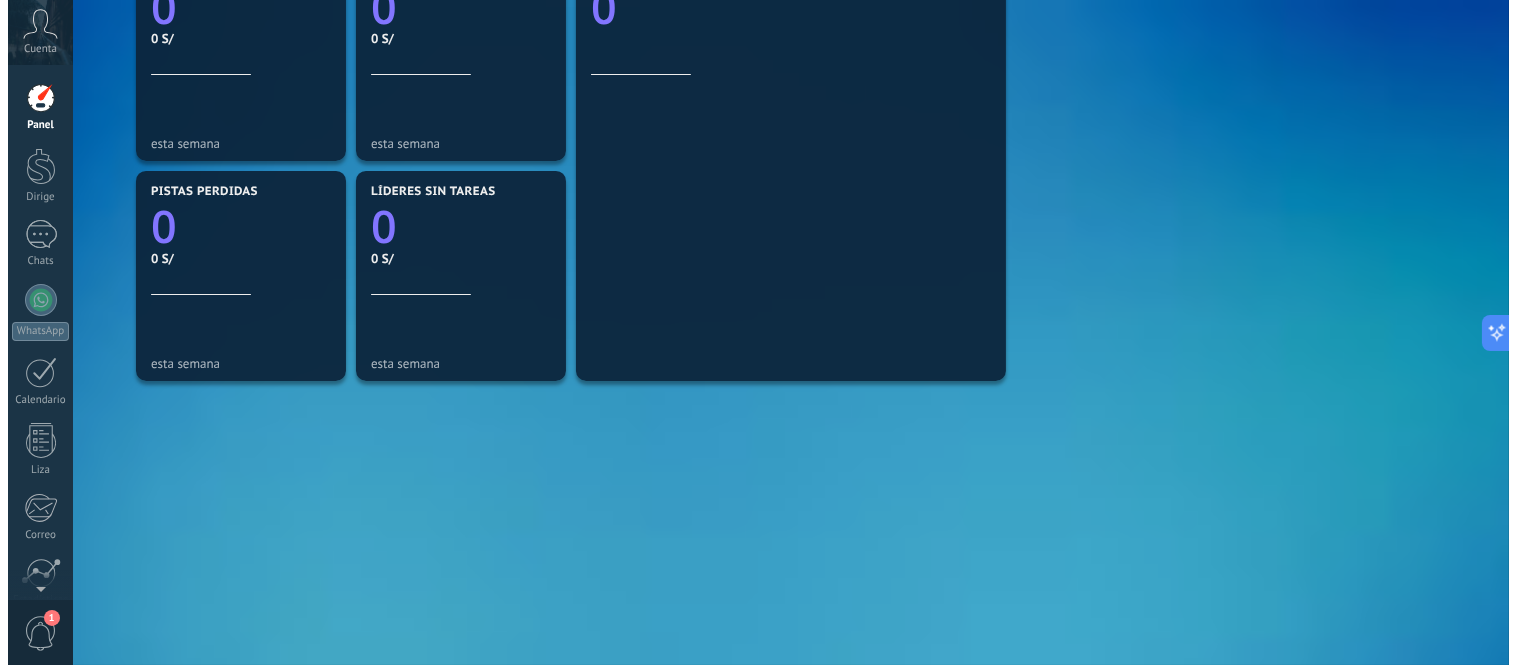 scroll, scrollTop: 0, scrollLeft: 0, axis: both 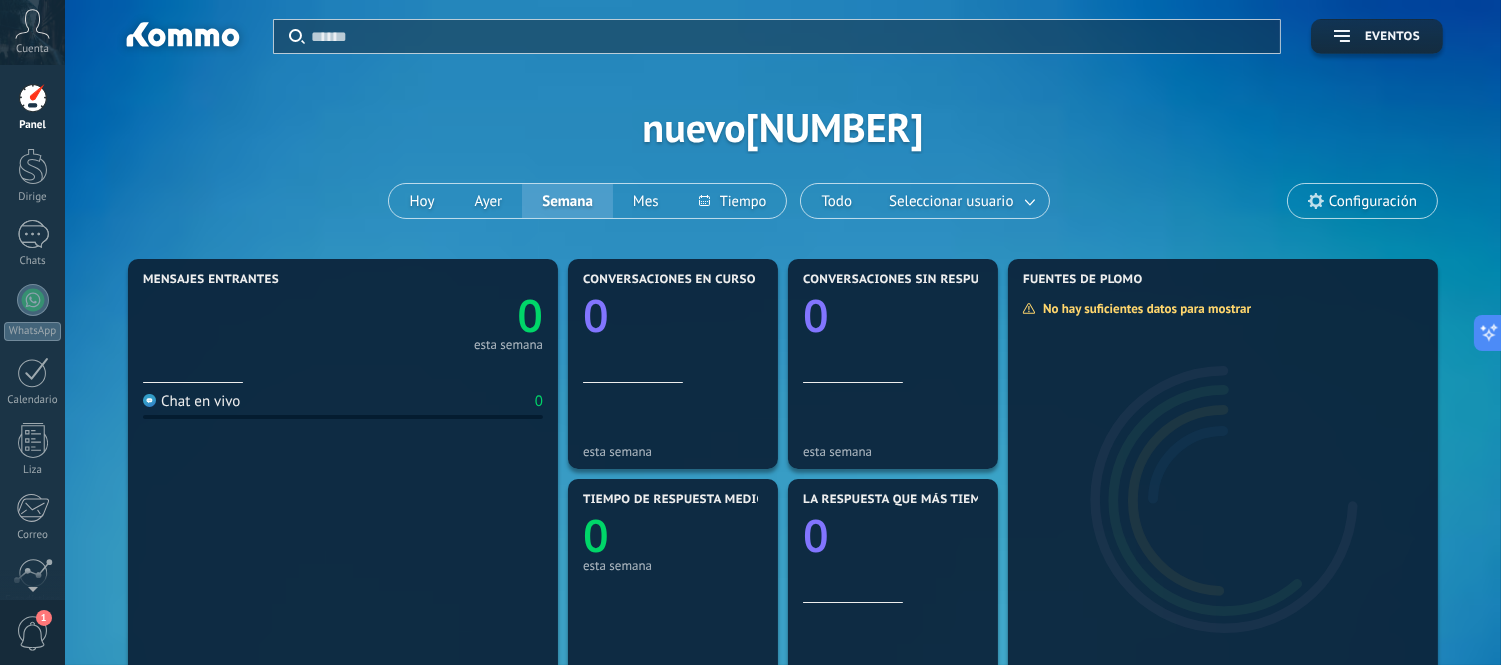 click 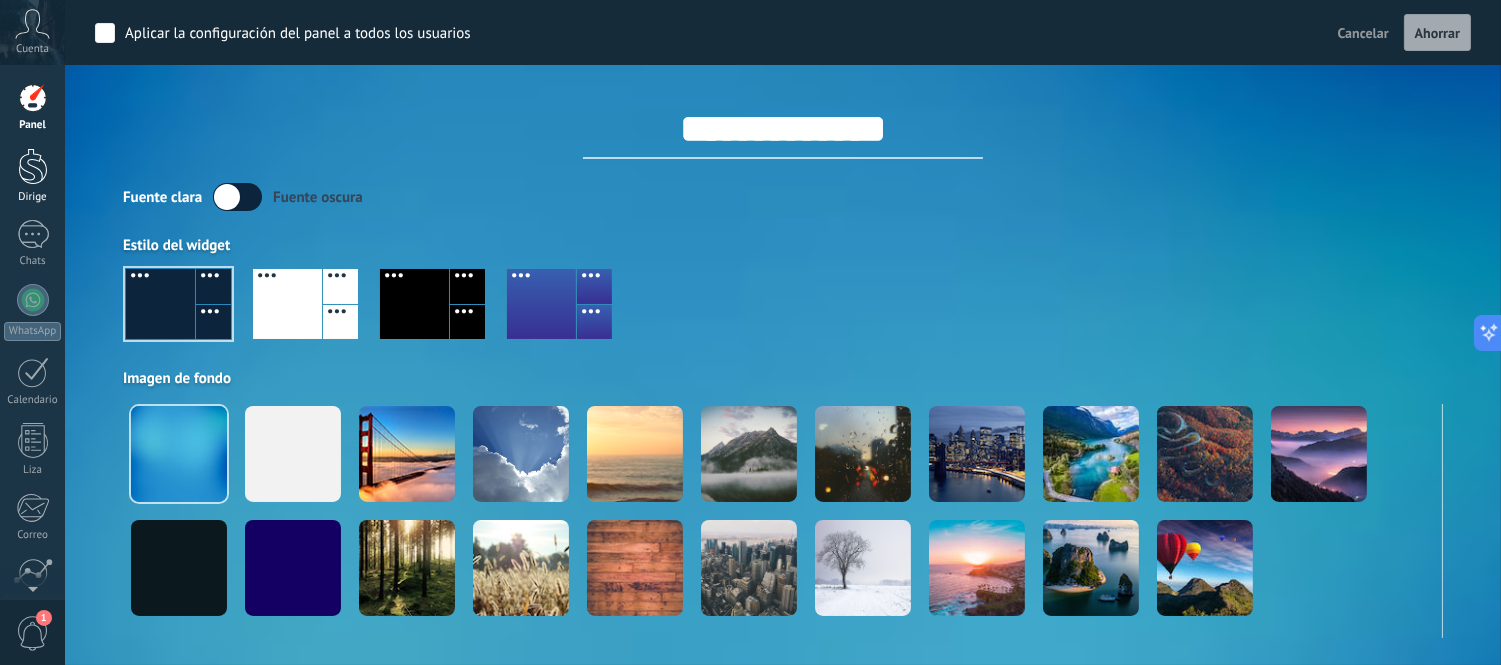 click at bounding box center (33, 166) 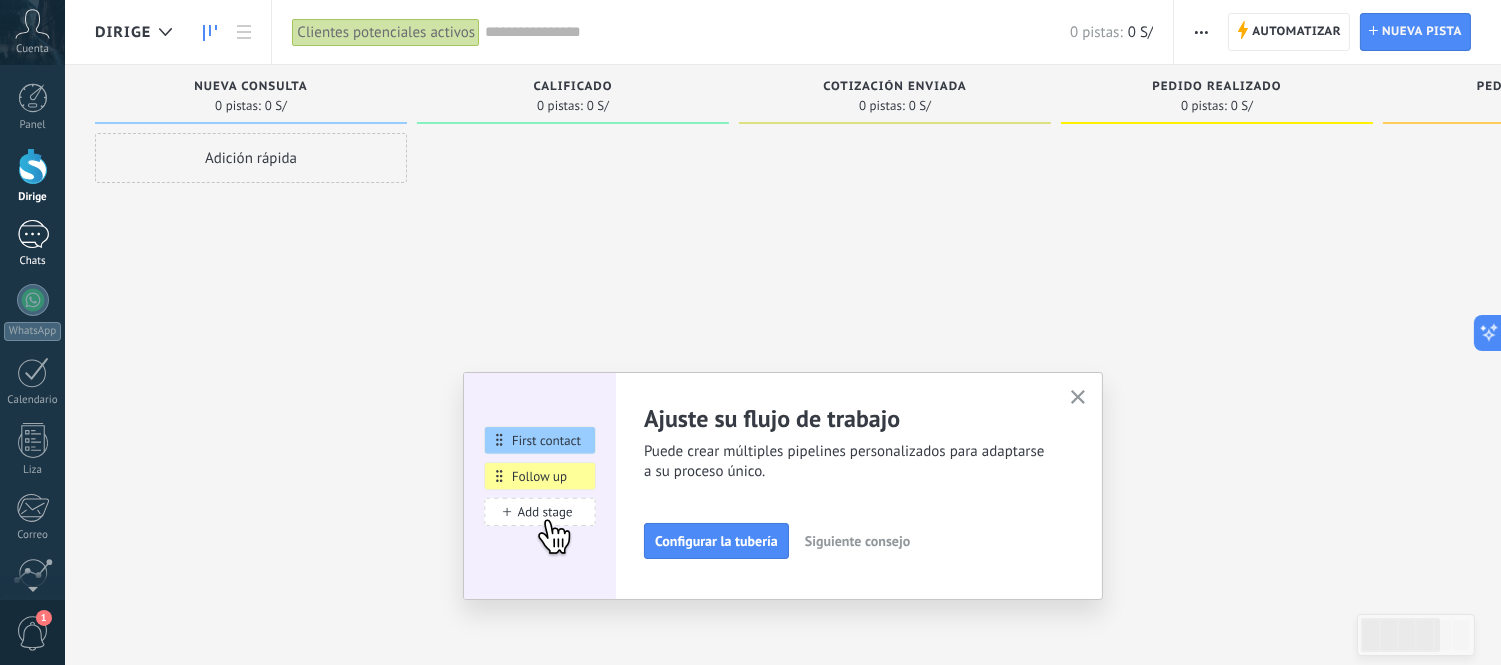 click at bounding box center (33, 234) 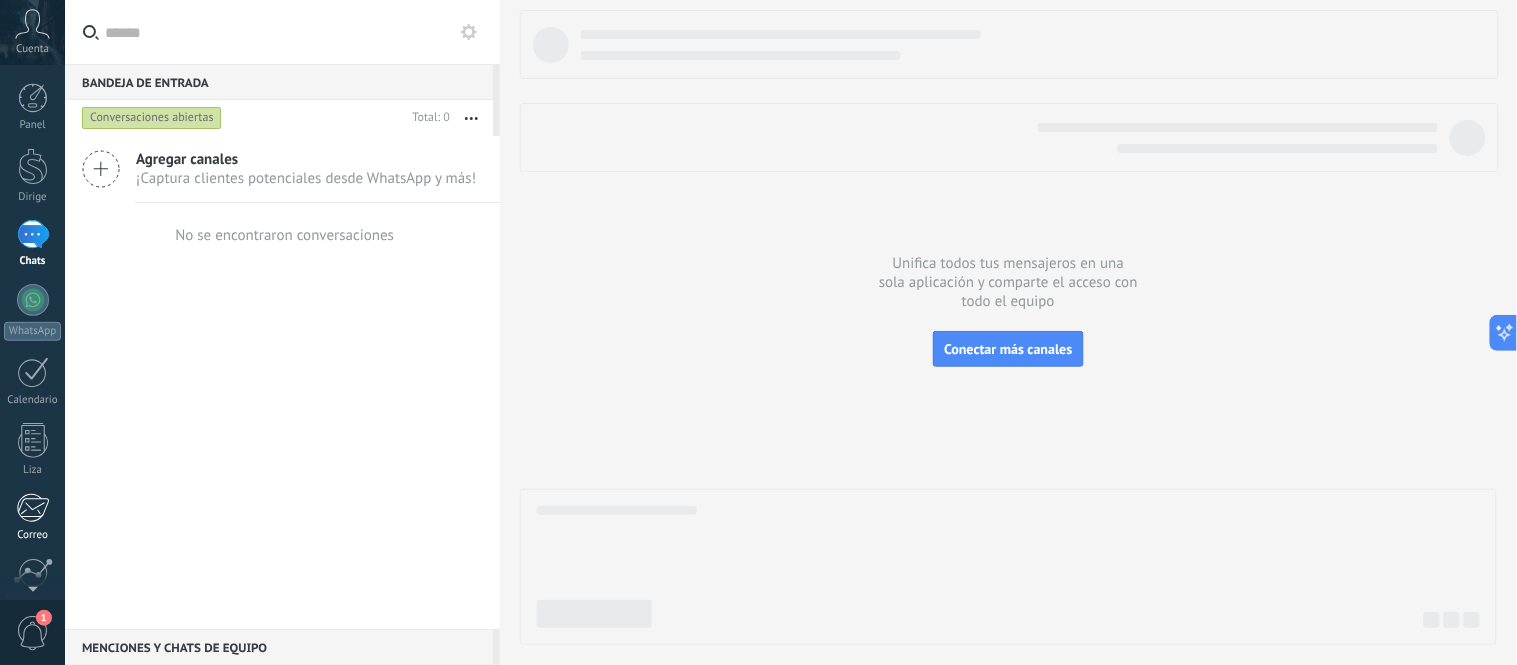 scroll, scrollTop: 178, scrollLeft: 0, axis: vertical 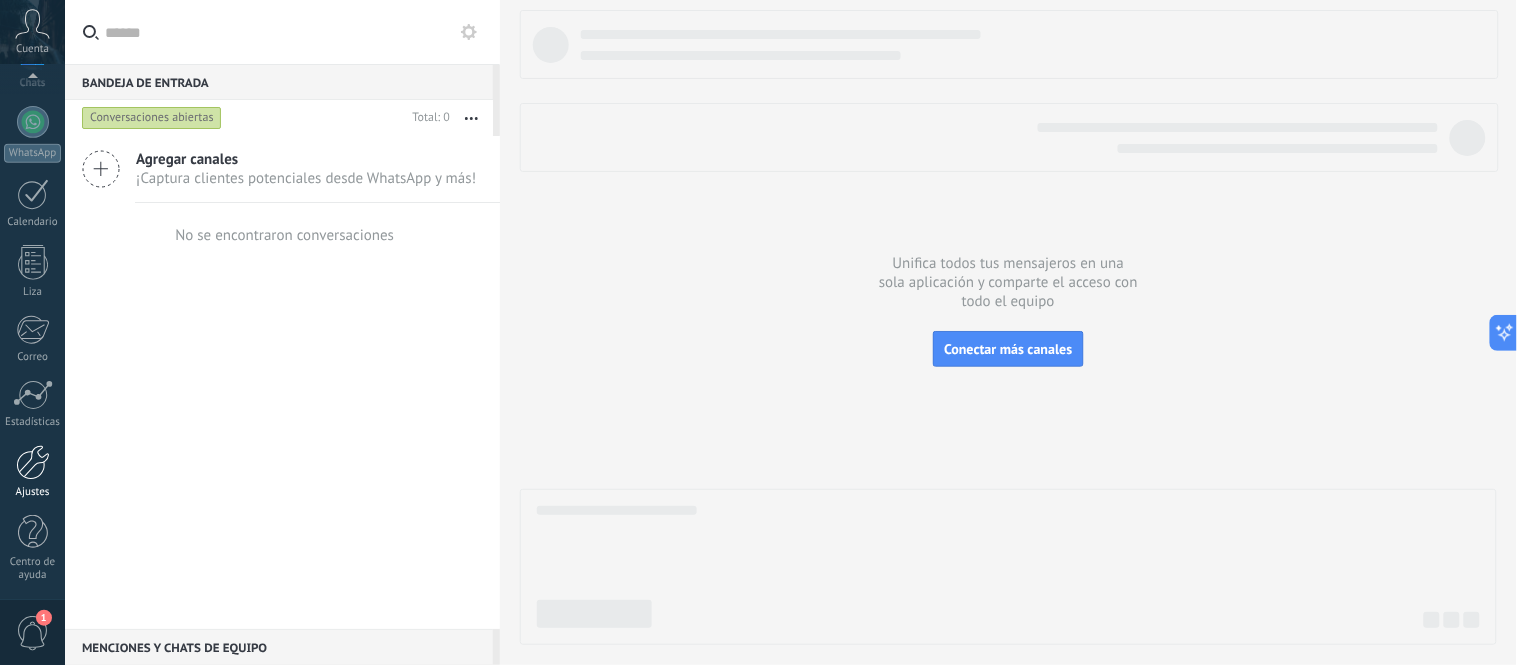 click at bounding box center (33, 462) 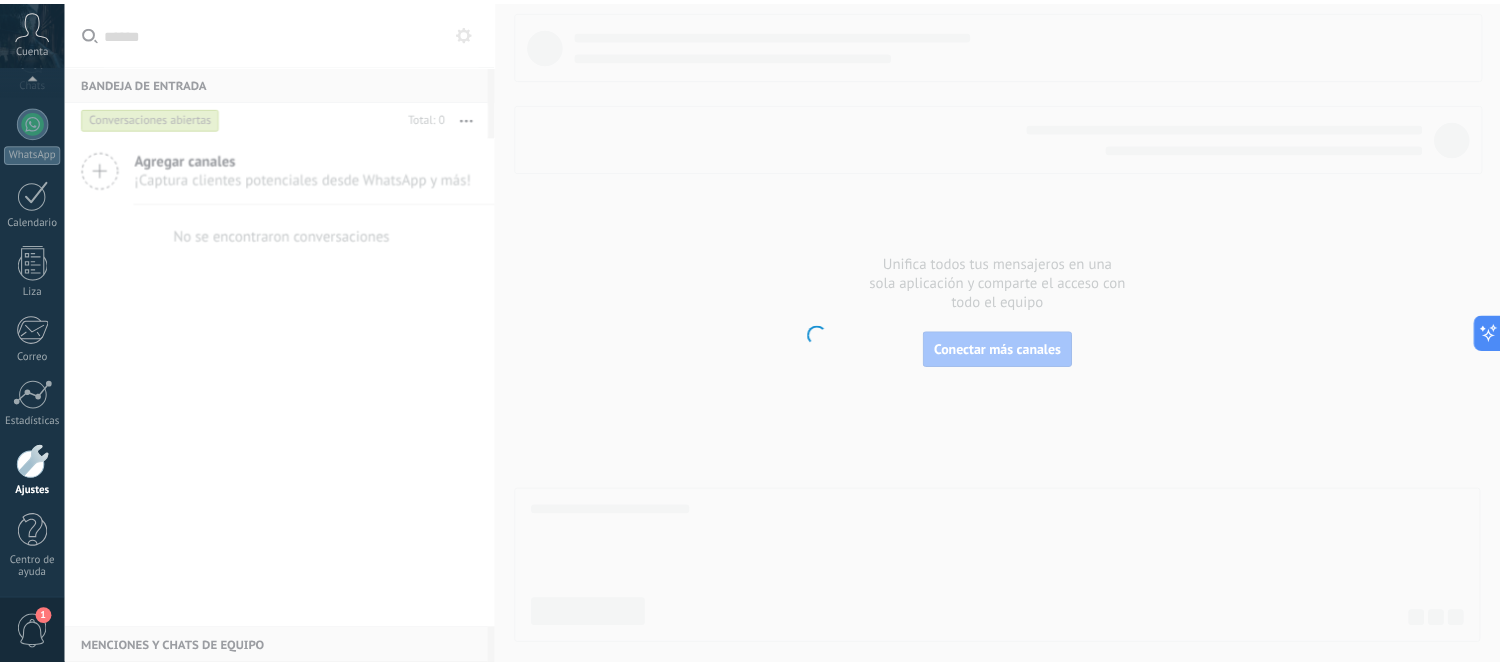 scroll, scrollTop: 180, scrollLeft: 0, axis: vertical 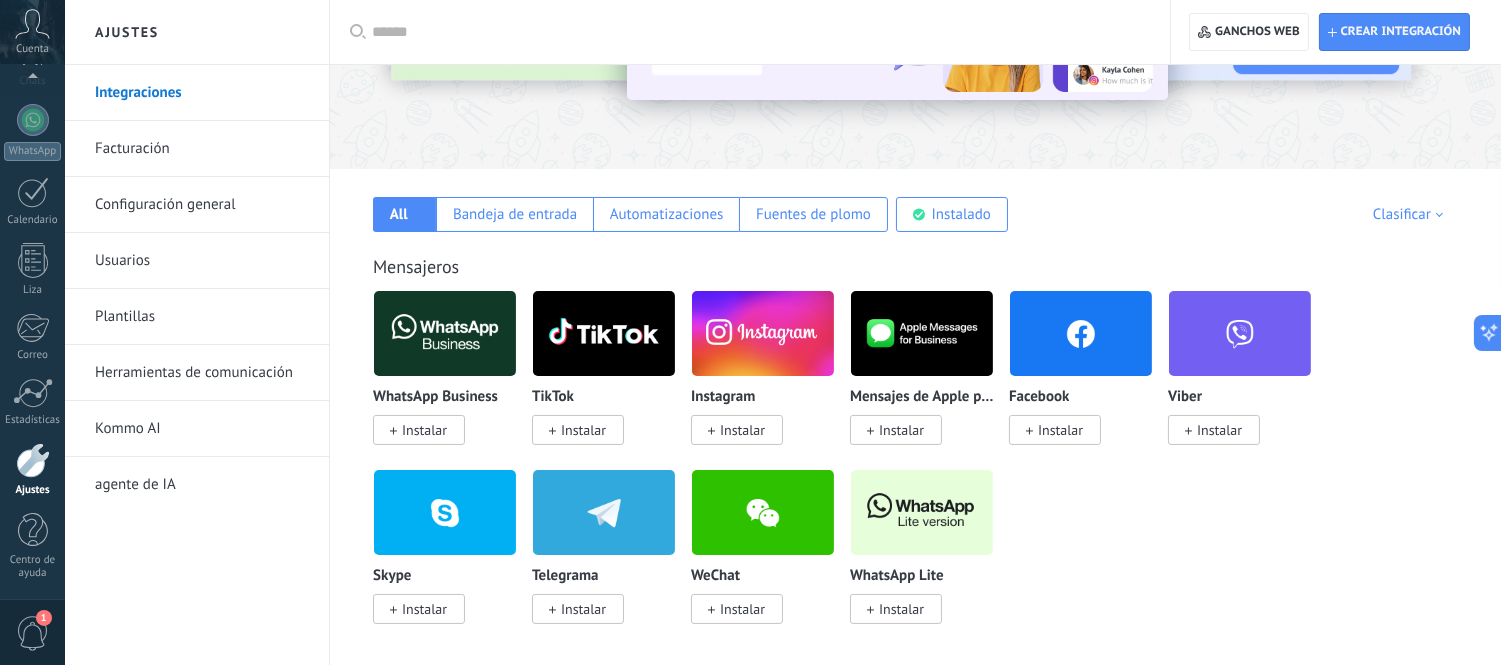 click on "Instalar" at bounding box center [424, 430] 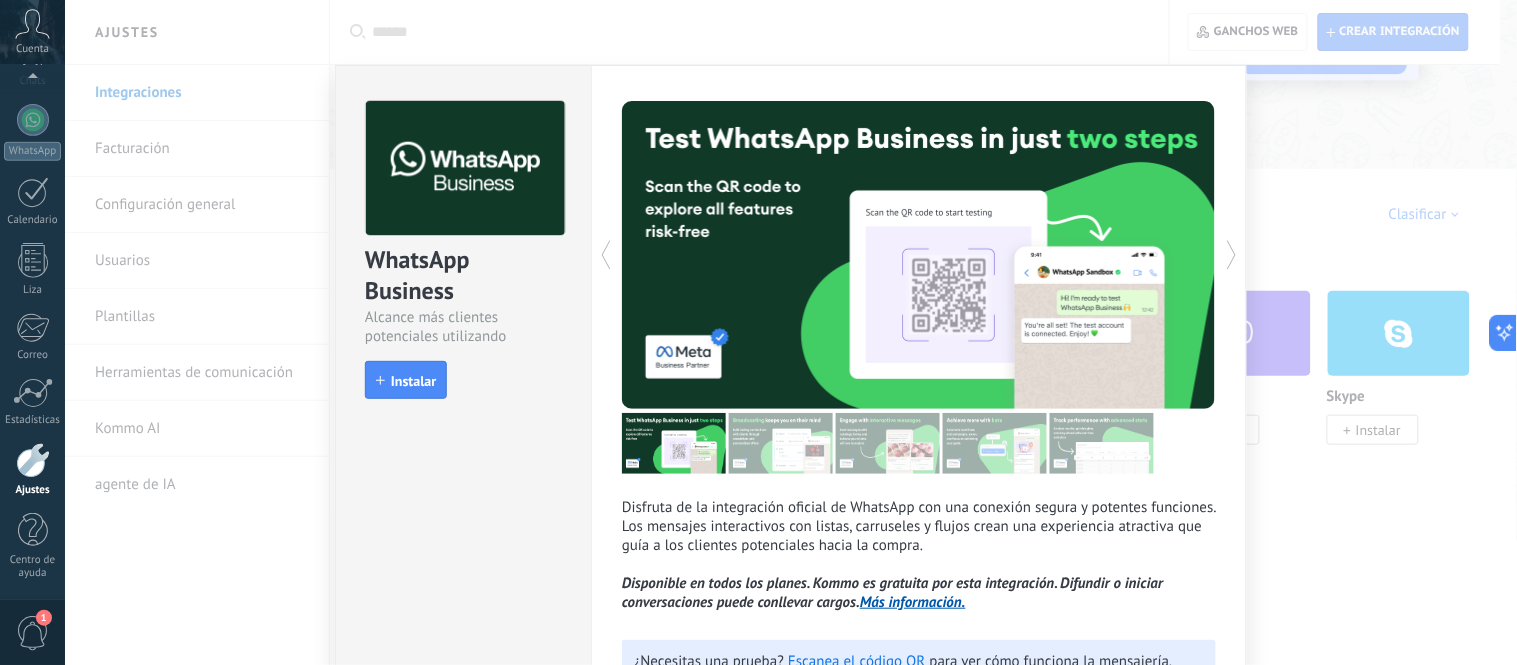 drag, startPoint x: 416, startPoint y: 392, endPoint x: 417, endPoint y: 382, distance: 10.049875 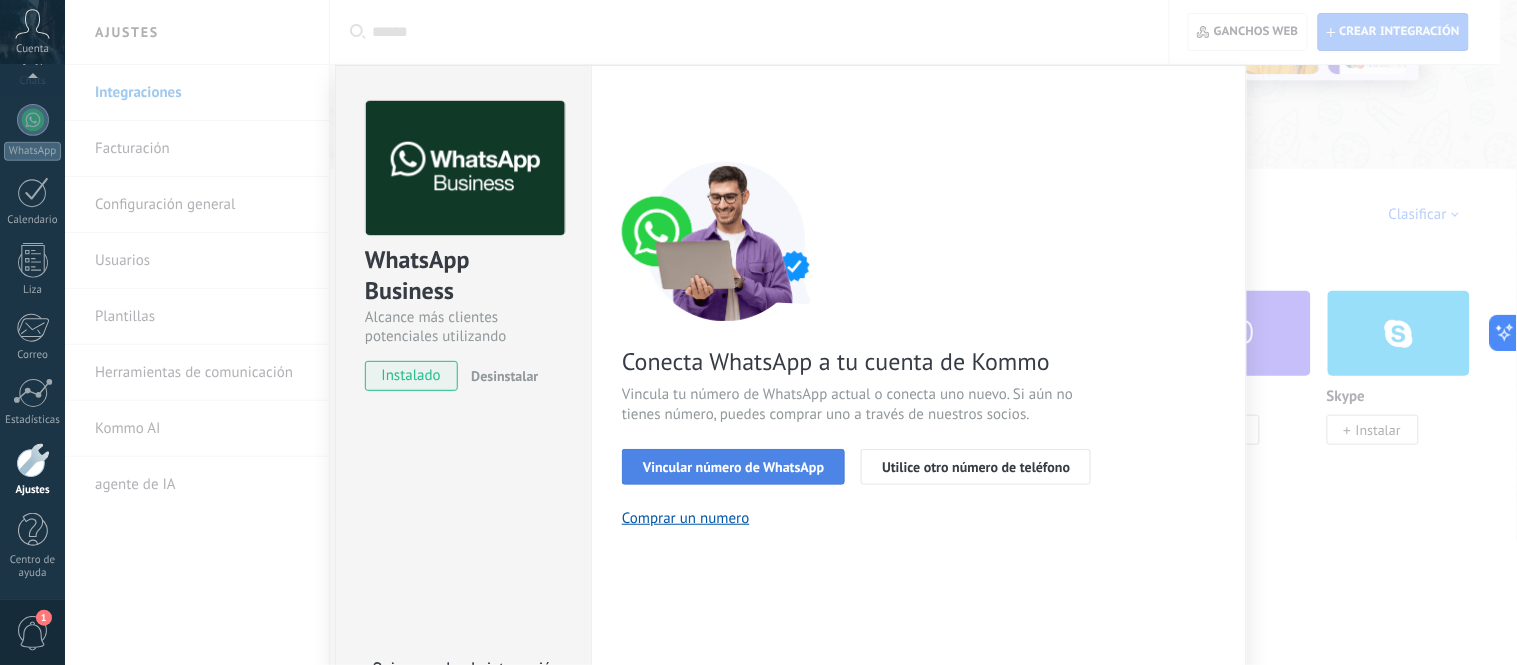 click on "Vincular número de WhatsApp" at bounding box center (733, 467) 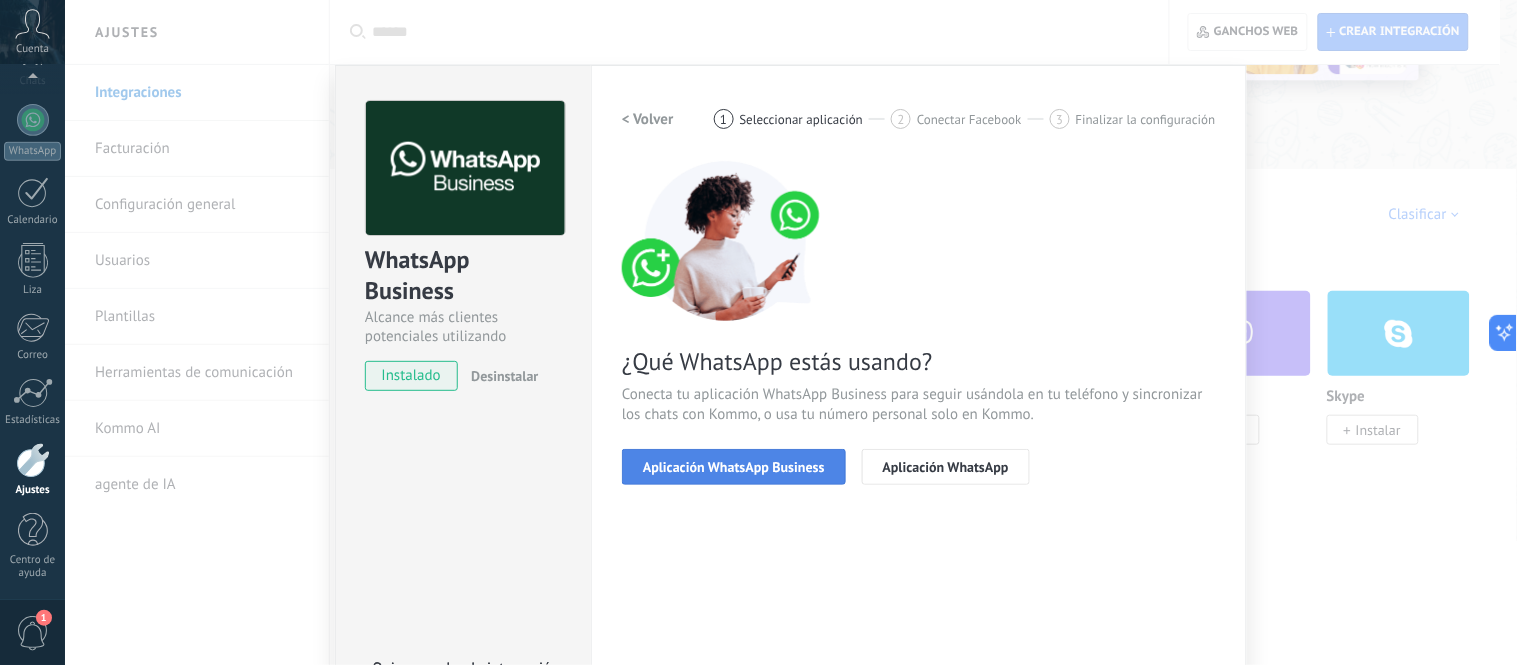 click on "Aplicación WhatsApp Business" at bounding box center (734, 467) 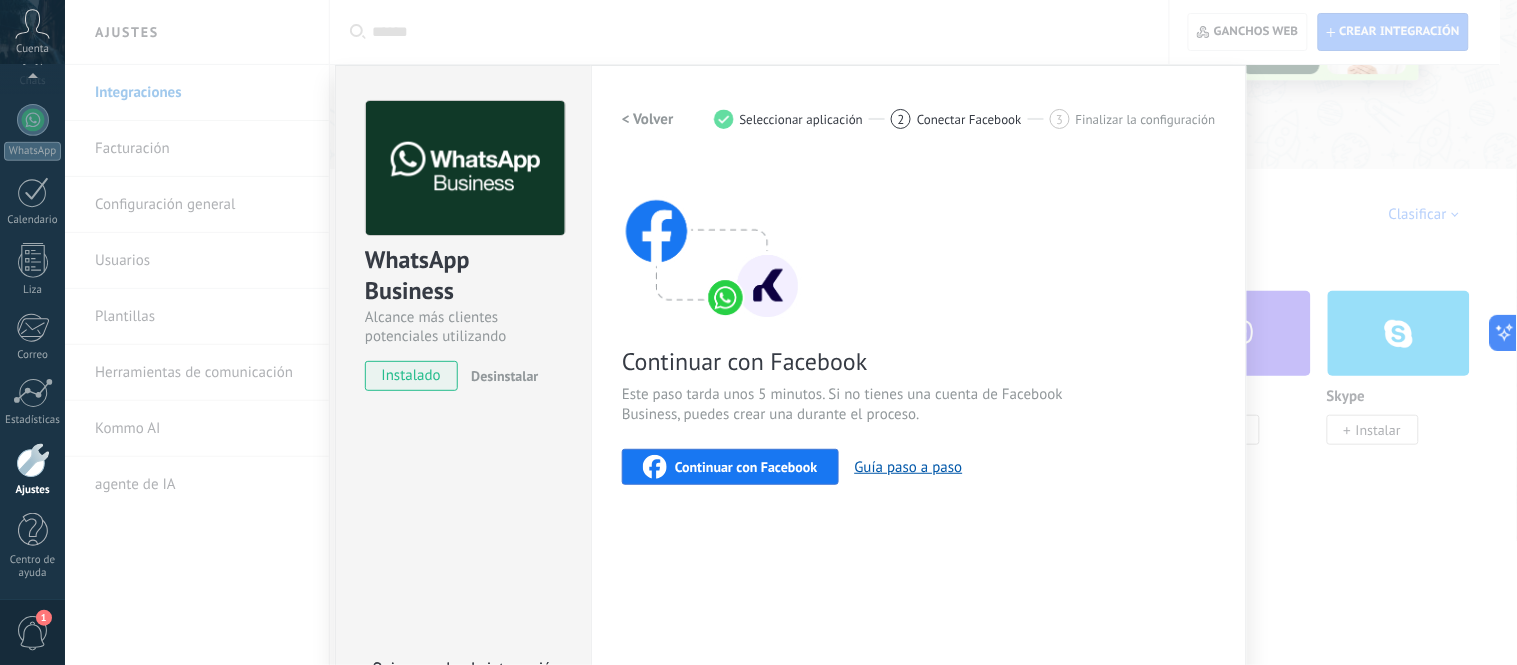click on "Continuar con Facebook" at bounding box center [746, 467] 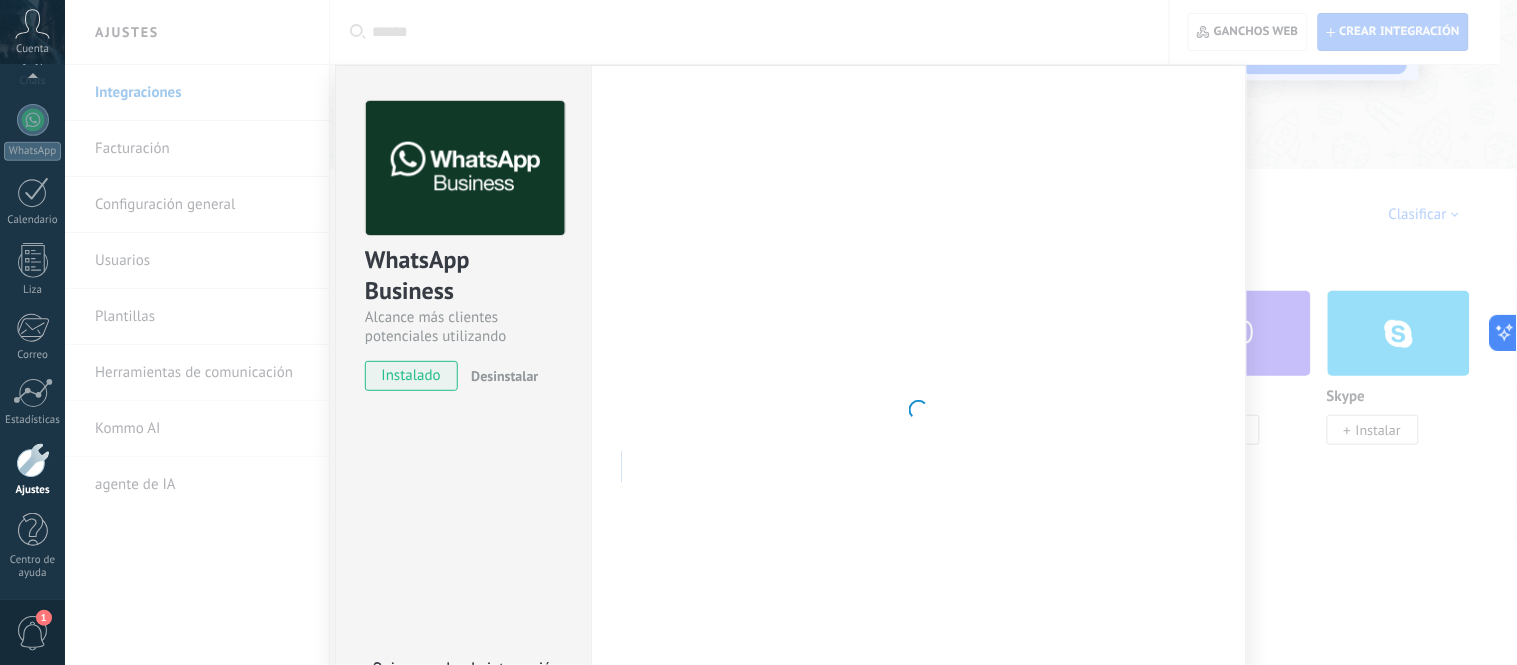 click on "instalado" at bounding box center [411, 375] 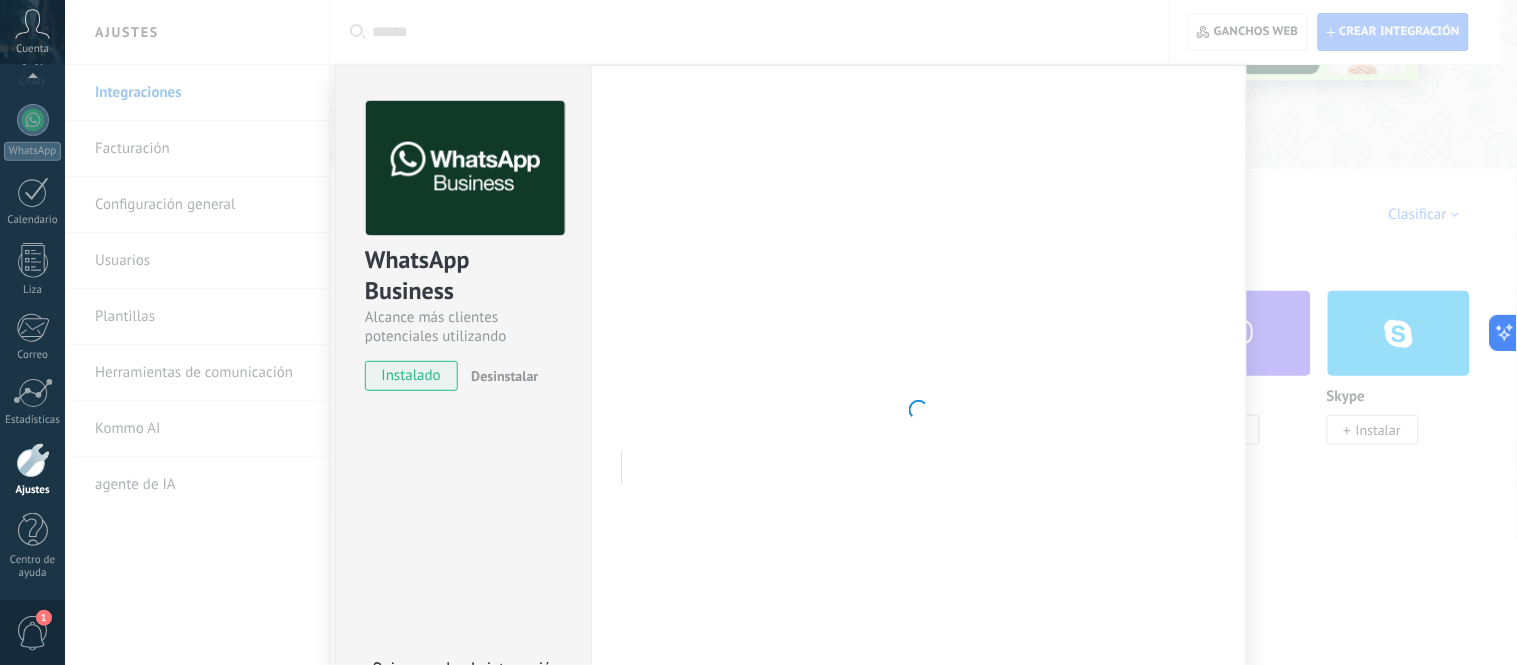 click at bounding box center [919, 410] 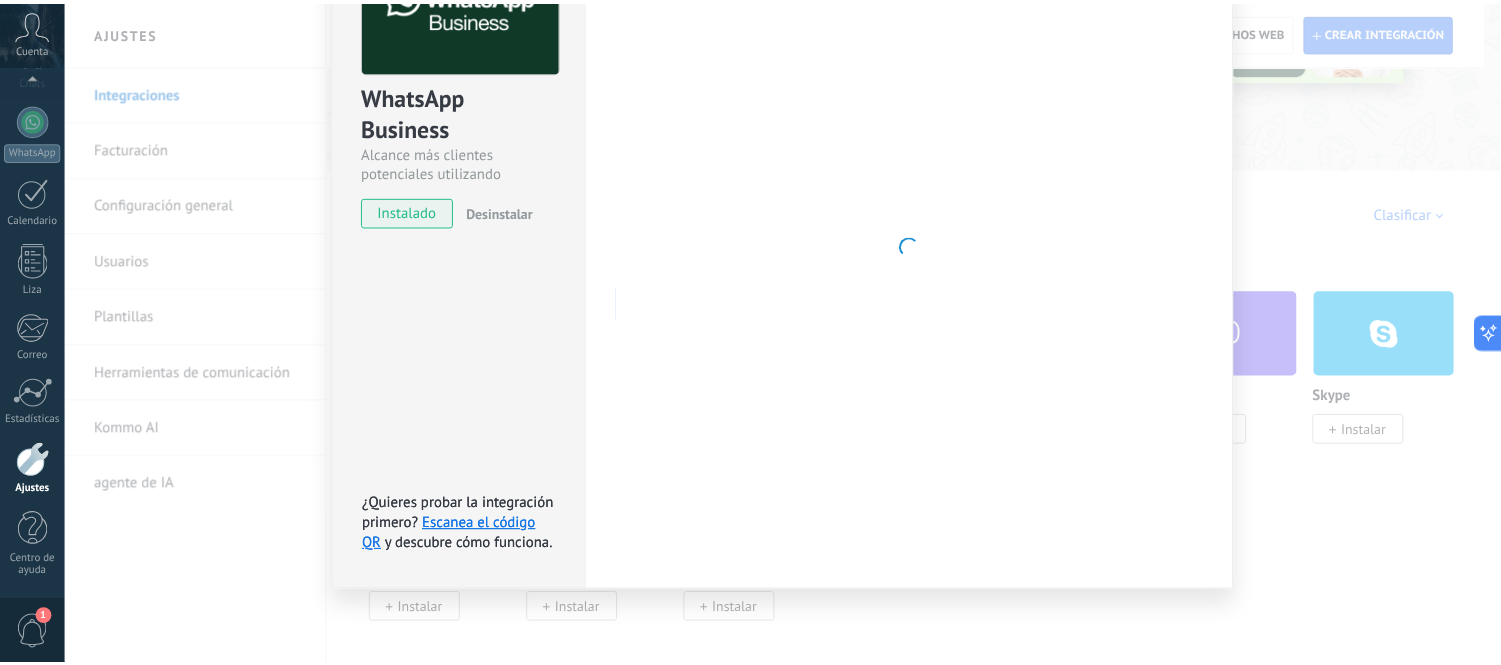 scroll, scrollTop: 0, scrollLeft: 0, axis: both 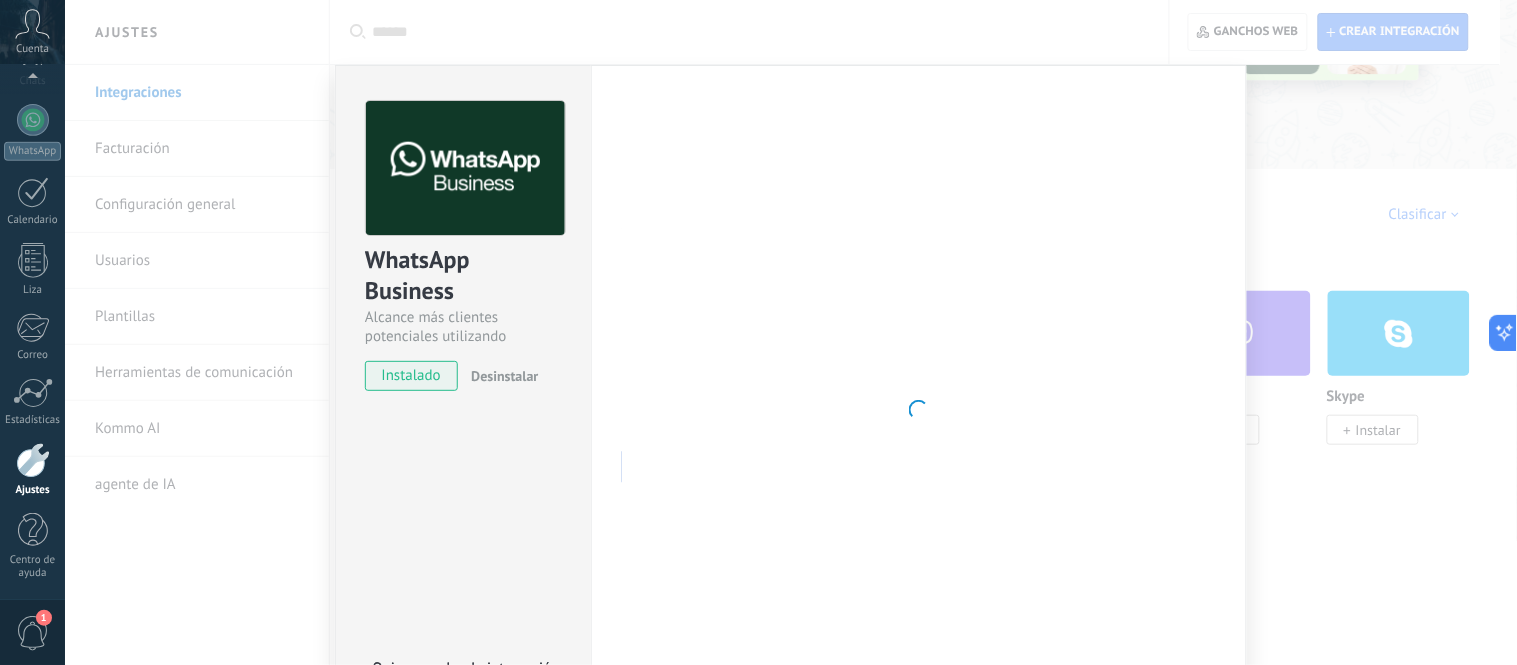 click on "WhatsApp Business Alcance más clientes potenciales utilizando potentes herramientas de WhatsApp instalado Desinstalar ¿Quieres probar la integración primero?    Escanea el código QR    y descubre cómo funciona. ¿Quieres probar la integración primero?    Escanea el código QR    y descubre cómo funciona. Ajustes Autorización Esta pestaña registra los usuarios que han otorgado acceso de integración a esta cuenta. Si desea impedir que un usuario envíe solicitudes a la cuenta en nombre de esta integración, puede revocar el acceso. Si se revoca el acceso a todos los usuarios, la integración dejará de funcionar. Esta aplicación está instalada, pero nadie le ha dado acceso todavía. API de WhatsApp Cloud más _: Ahorrar < Volver 1 Seleccionar aplicación 2 Conectar Facebook 3 Finalizar la configuración Continuar con Facebook Este paso tarda unos 5 minutos. Si no tienes una cuenta de Facebook Business, puedes crear una durante el proceso. Continuar con Facebook Guía paso a paso" at bounding box center (791, 332) 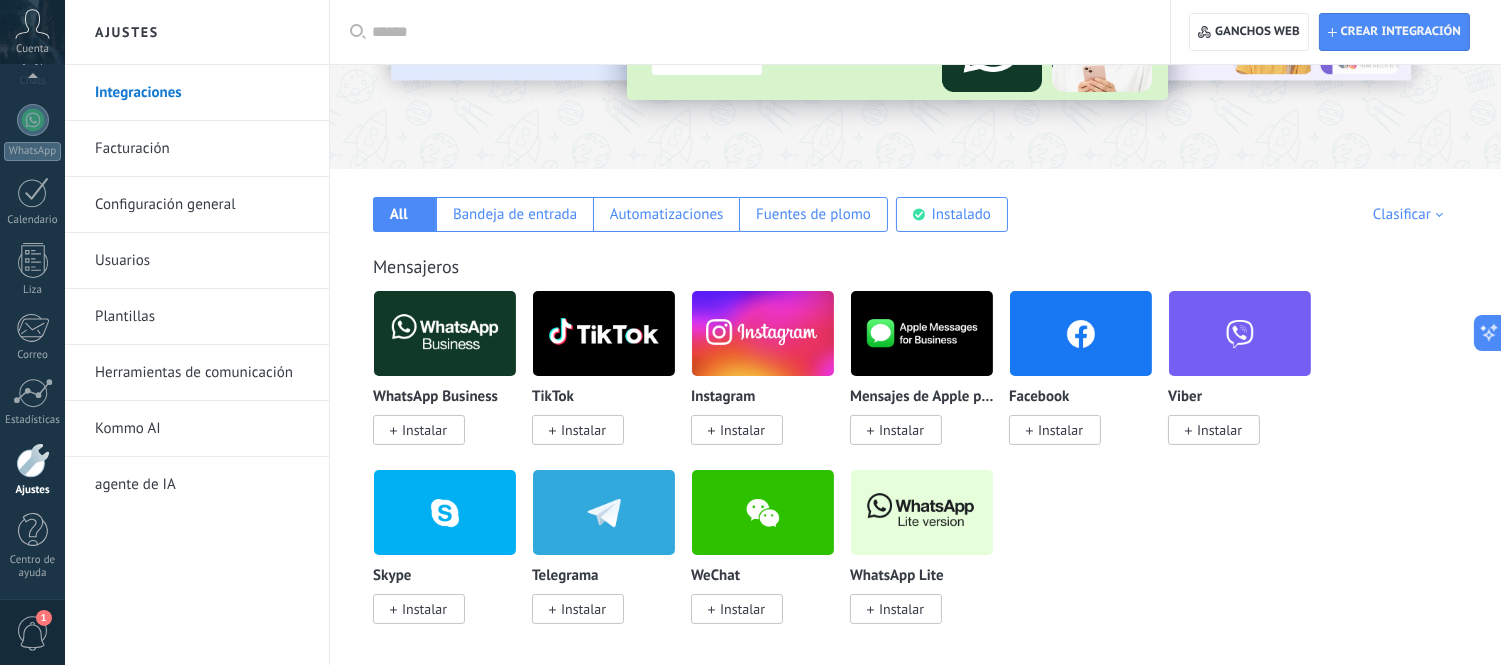 click at bounding box center [445, 333] 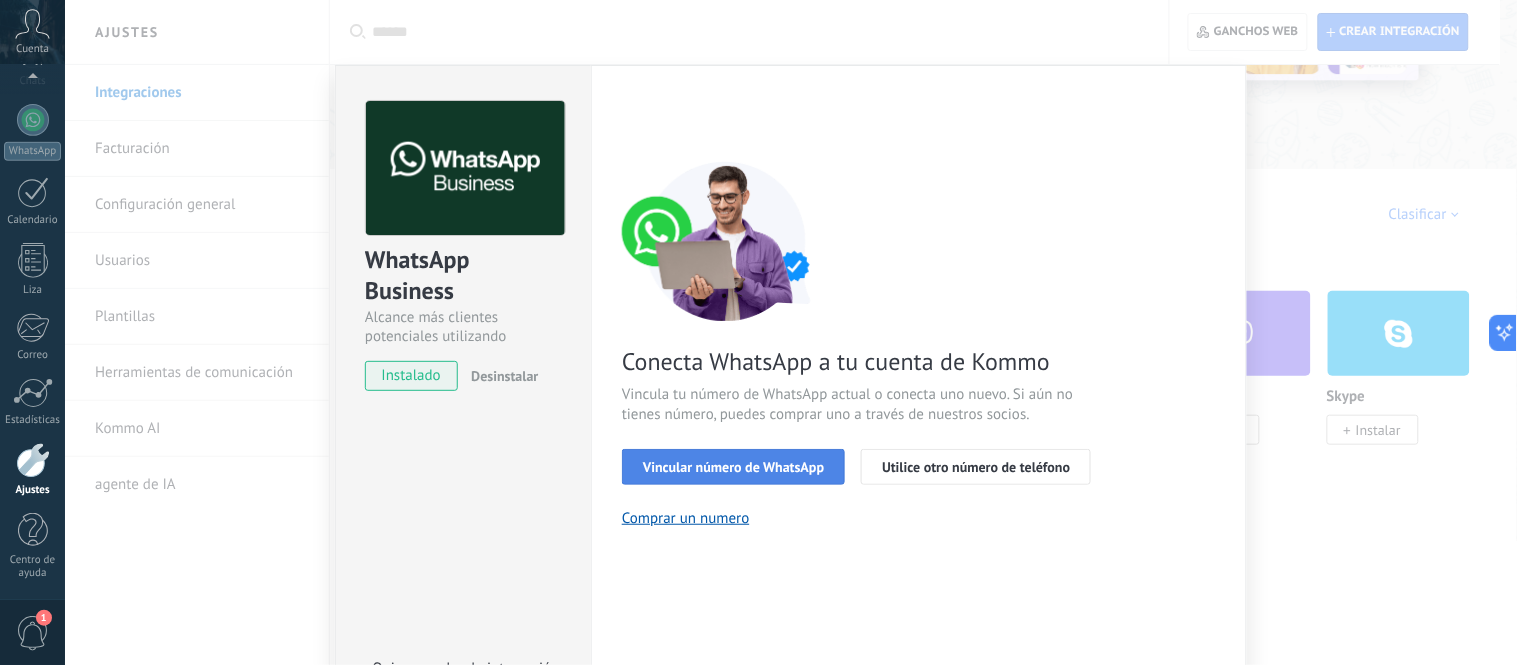 click on "Vincular número de WhatsApp" at bounding box center [733, 467] 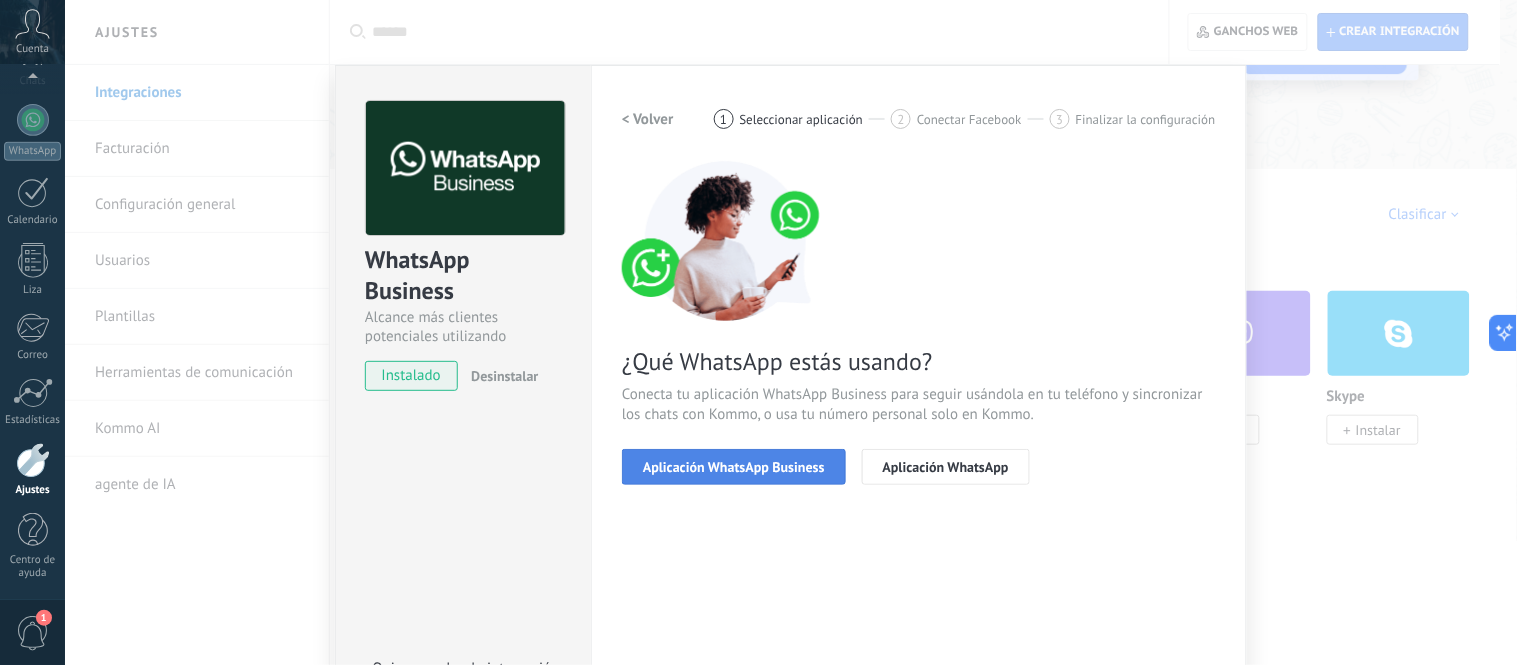 click on "Aplicación WhatsApp Business" at bounding box center [734, 467] 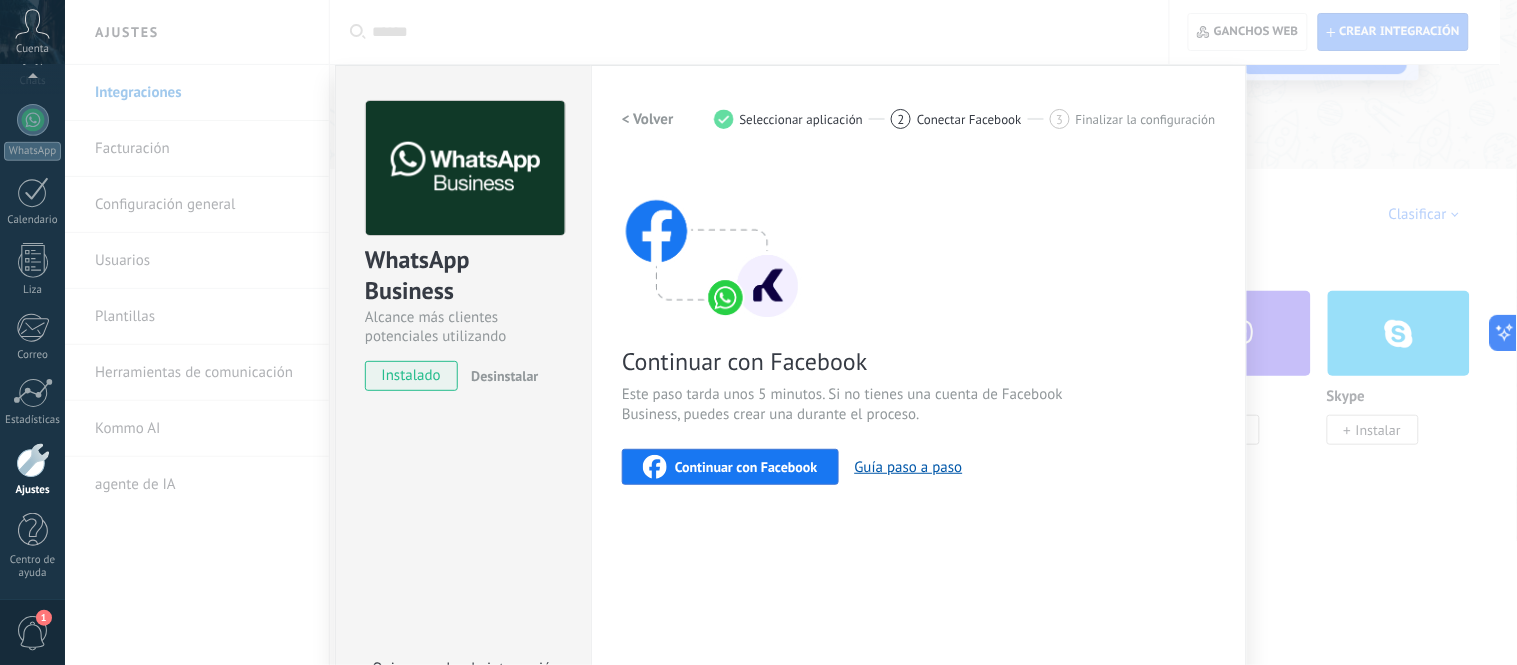 click on "Continuar con Facebook" at bounding box center [746, 467] 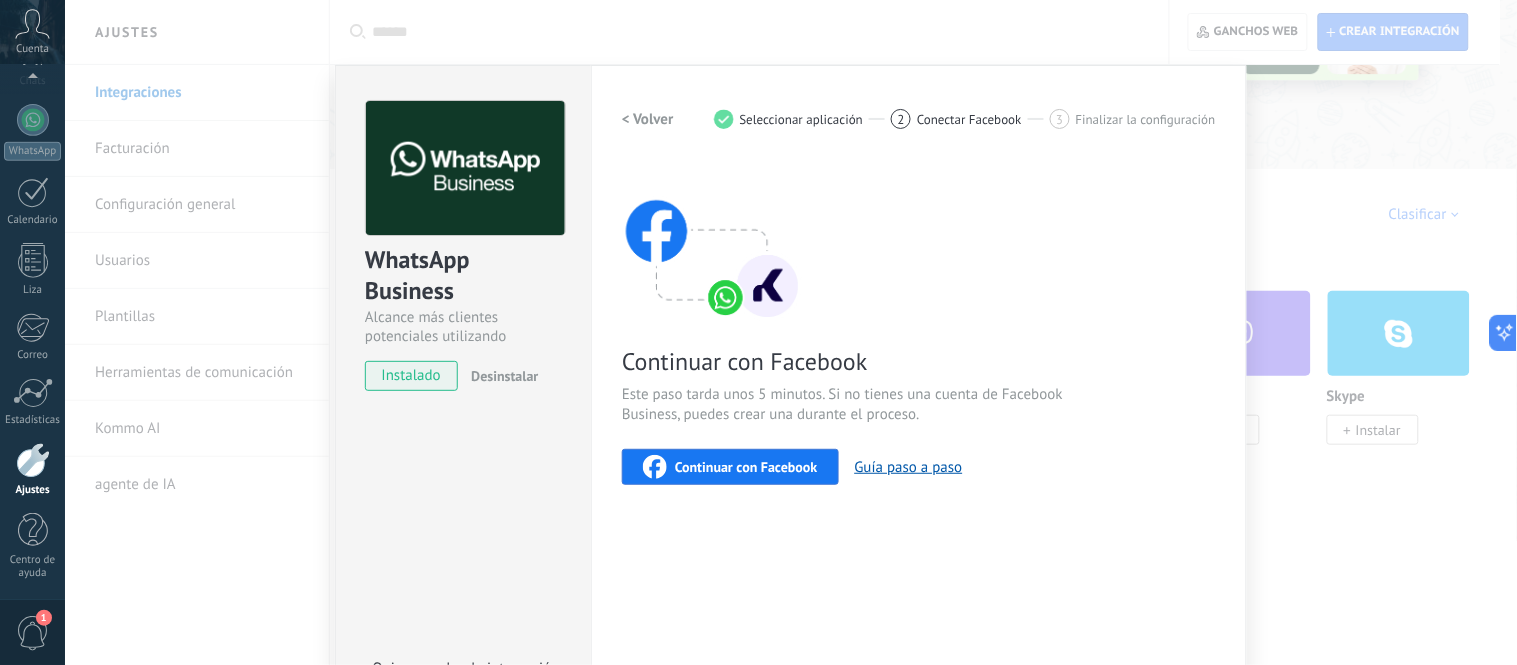 click on "WhatsApp Business Alcance más clientes potenciales utilizando potentes herramientas de WhatsApp instalado Desinstalar ¿Quieres probar la integración primero?    Escanea el código QR    y descubre cómo funciona. Ajustes Autorización Esta pestaña registra los usuarios que han otorgado acceso de integración a esta cuenta. Si desea impedir que un usuario envíe solicitudes a la cuenta en nombre de esta integración, puede revocar el acceso. Si se revoca el acceso a todos los usuarios, la integración dejará de funcionar. Esta aplicación está instalada, pero nadie le ha dado acceso todavía. API de WhatsApp Cloud más _: Ahorrar < Volver 1 Seleccionar aplicación 2 Conectar Facebook 3 Finalizar la configuración Continuar con Facebook Este paso tarda unos 5 minutos. Si no tienes una cuenta de Facebook Business, puedes crear una durante el proceso. Continuar con Facebook Guía paso a paso ¿Necesitar ayuda?" at bounding box center (791, 332) 